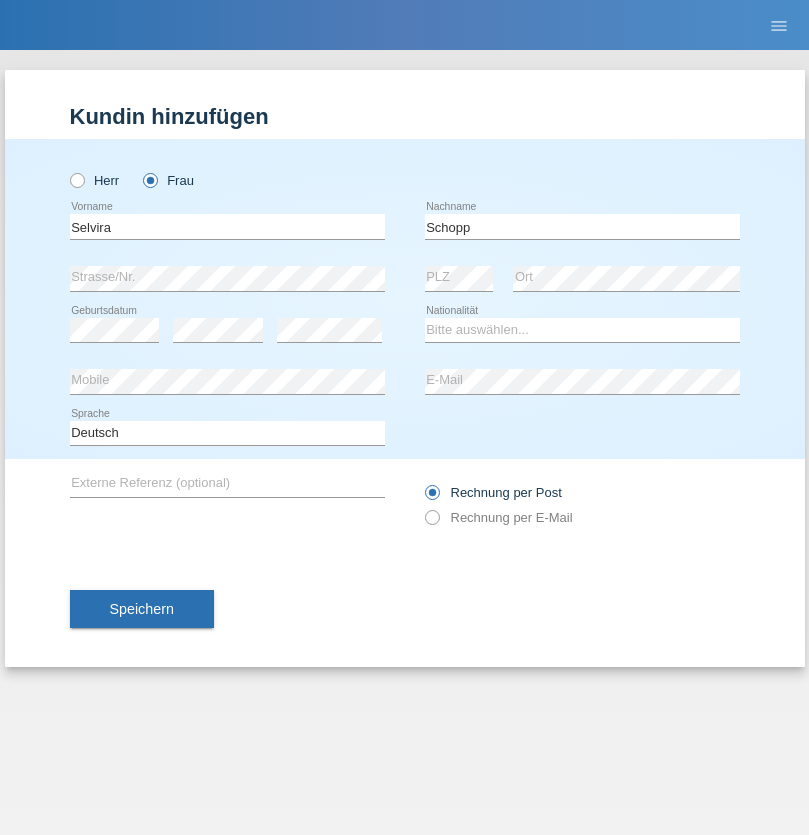 scroll, scrollTop: 0, scrollLeft: 0, axis: both 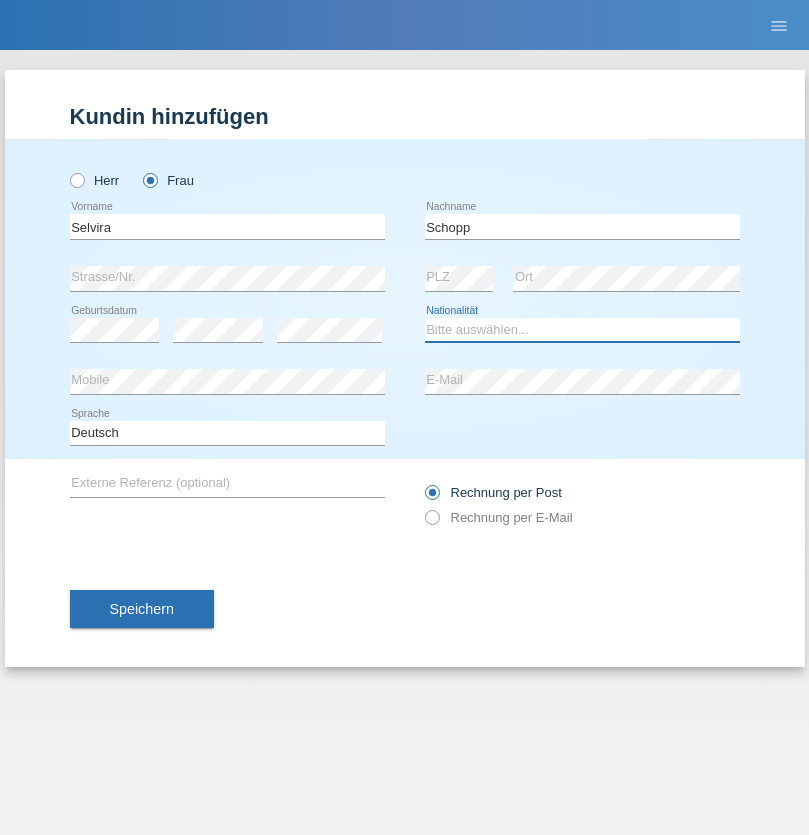 select on "CH" 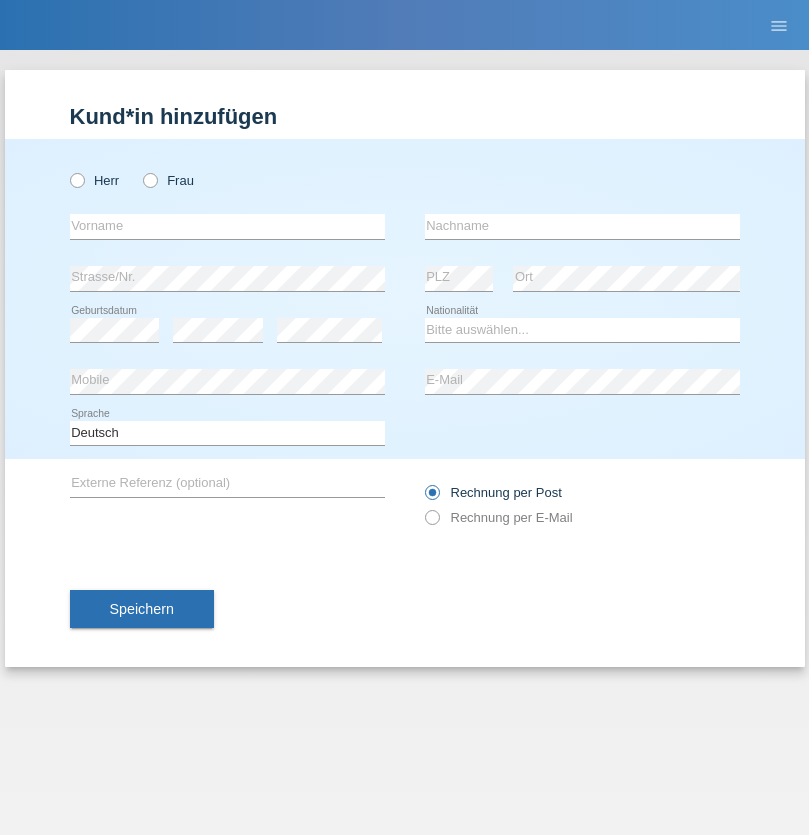 scroll, scrollTop: 0, scrollLeft: 0, axis: both 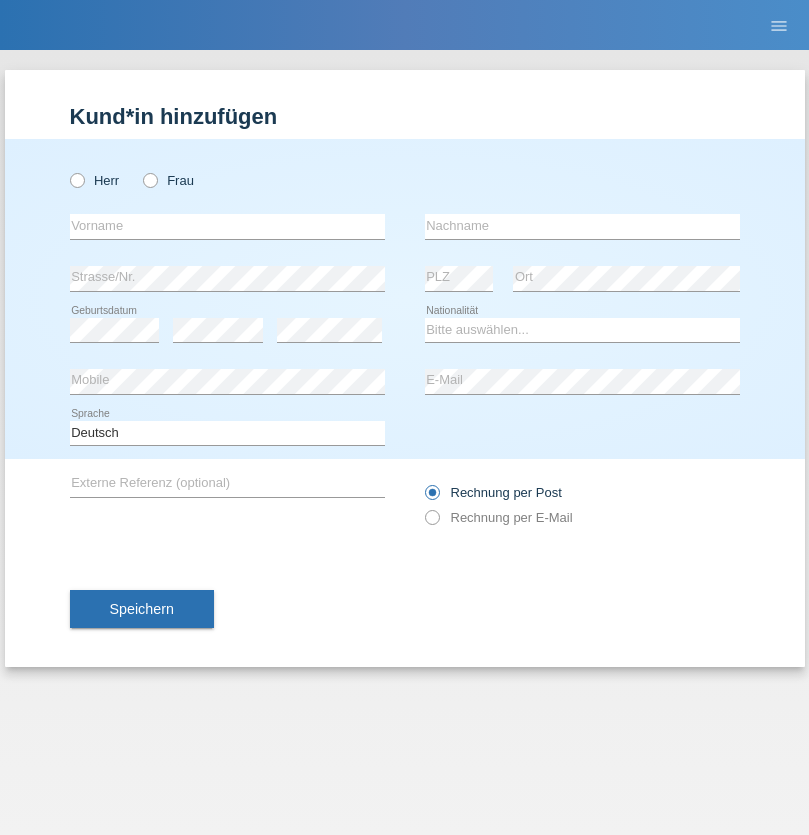 radio on "true" 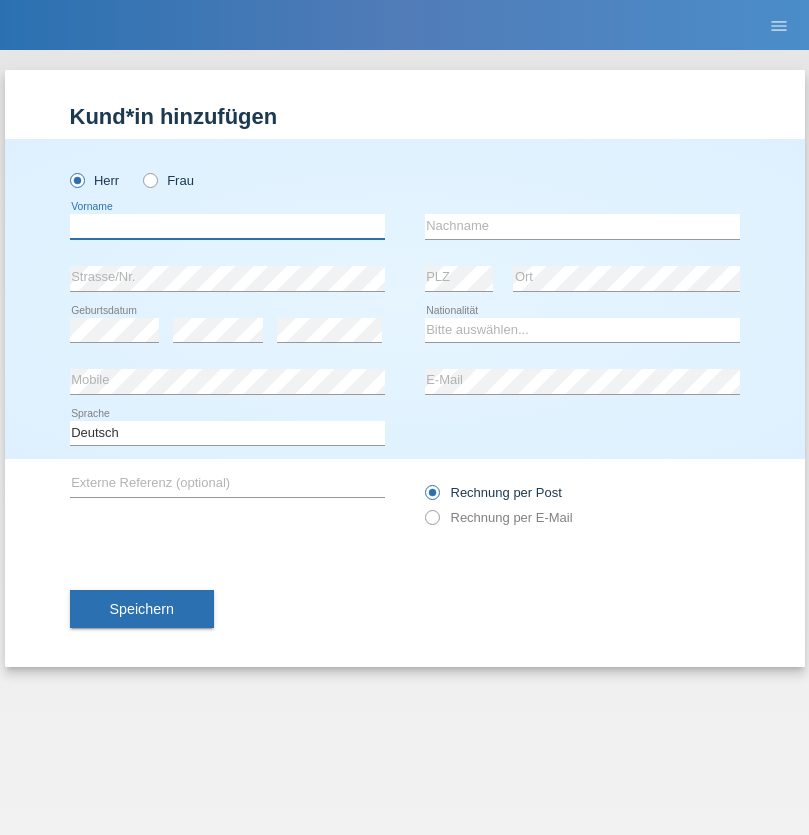 click at bounding box center (227, 226) 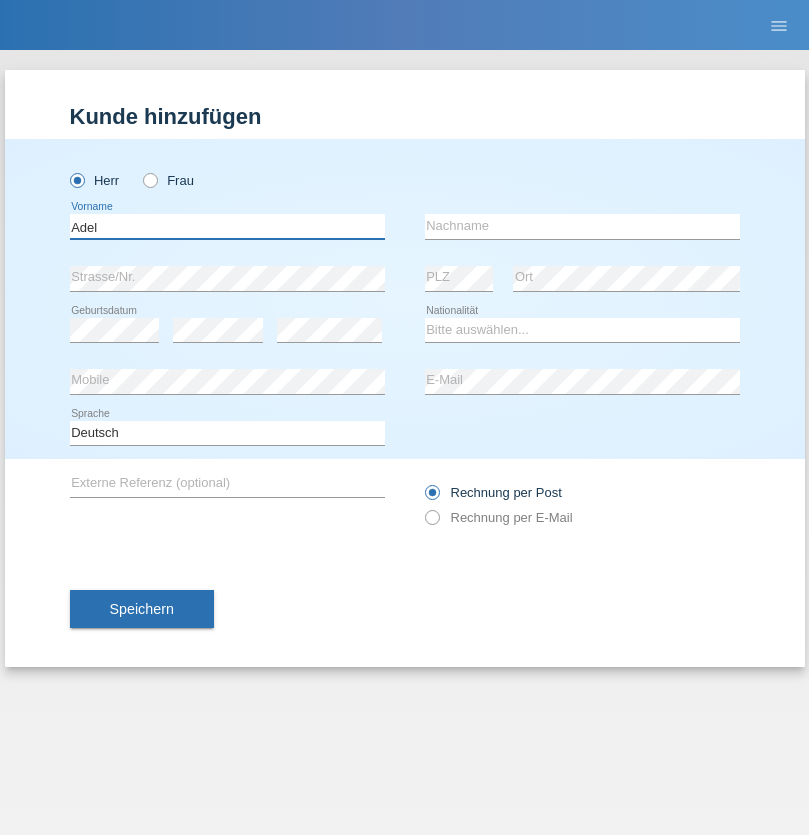 type on "Adel" 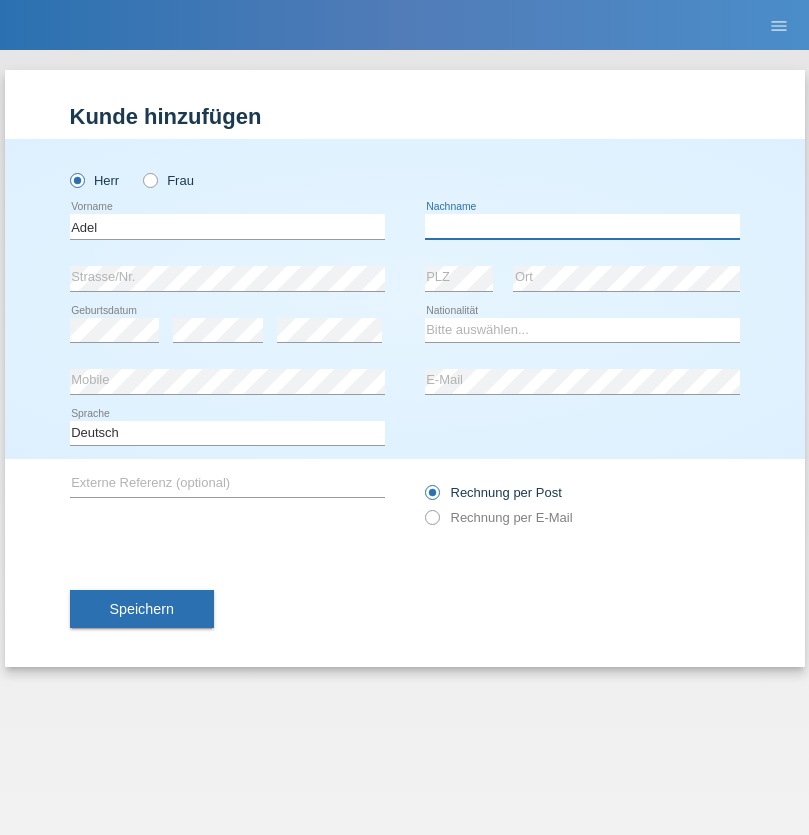 click at bounding box center [582, 226] 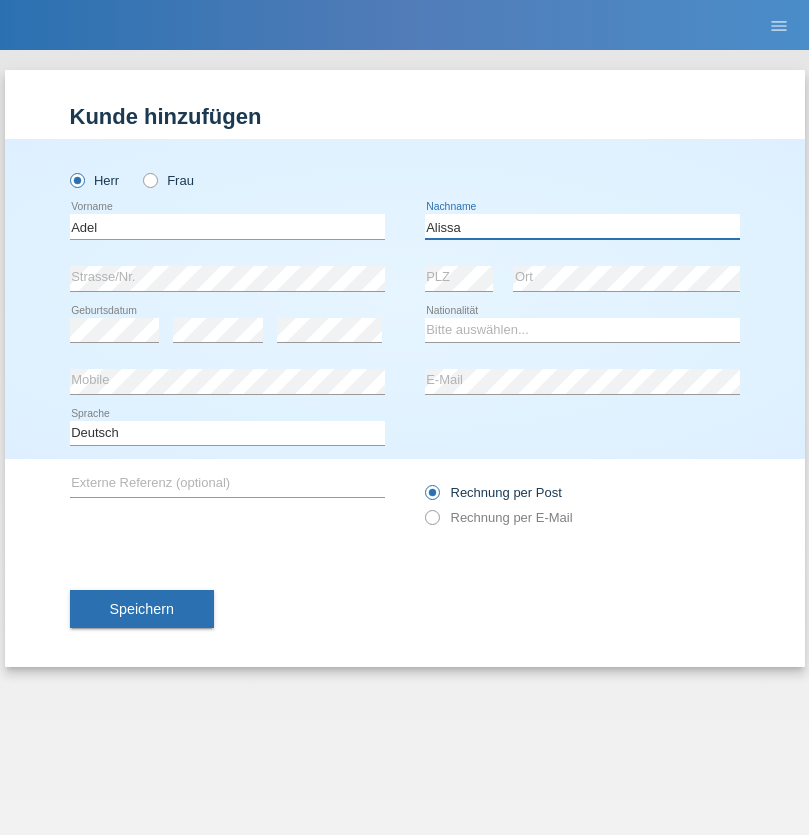 type on "Alissa" 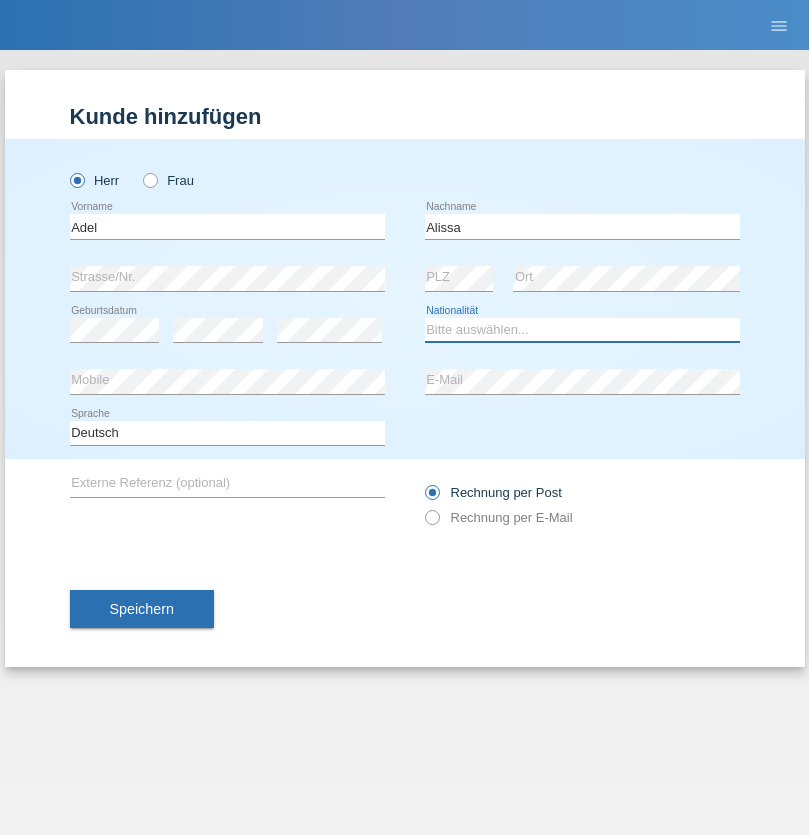 select on "SY" 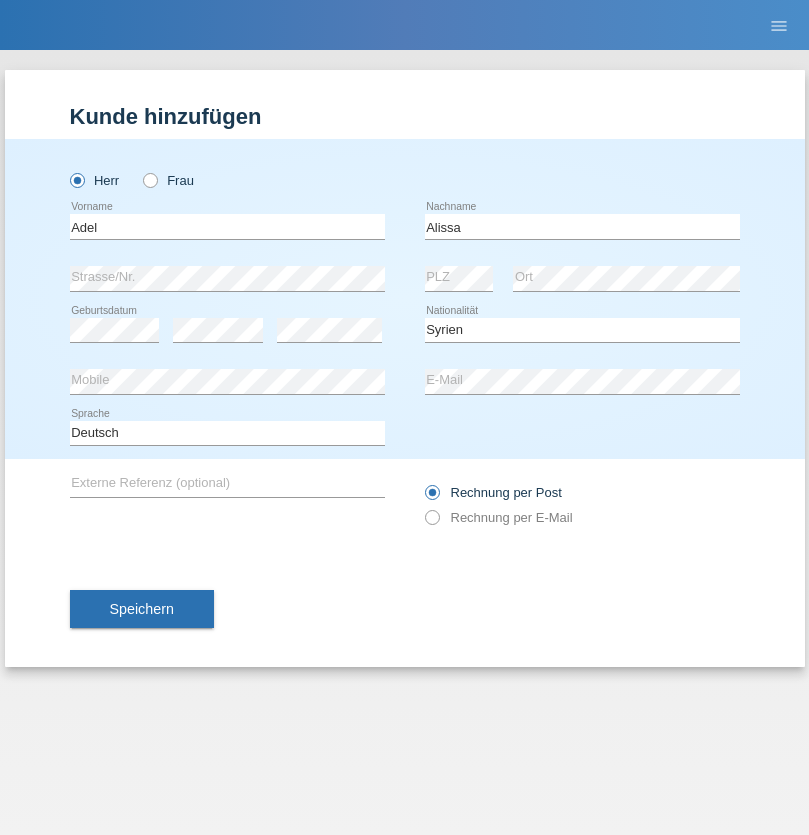 select on "C" 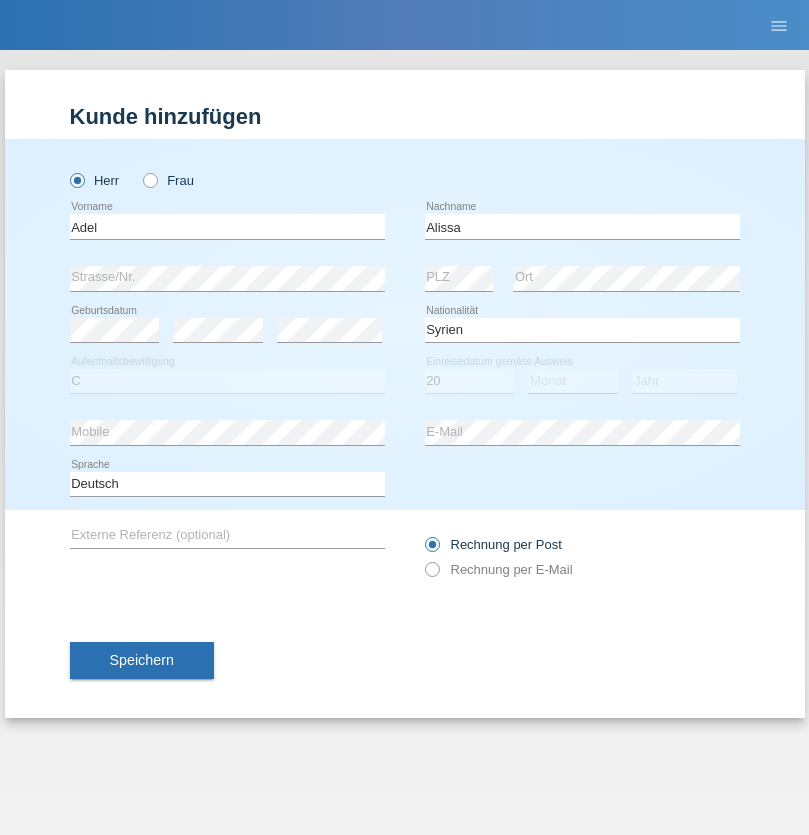 select on "09" 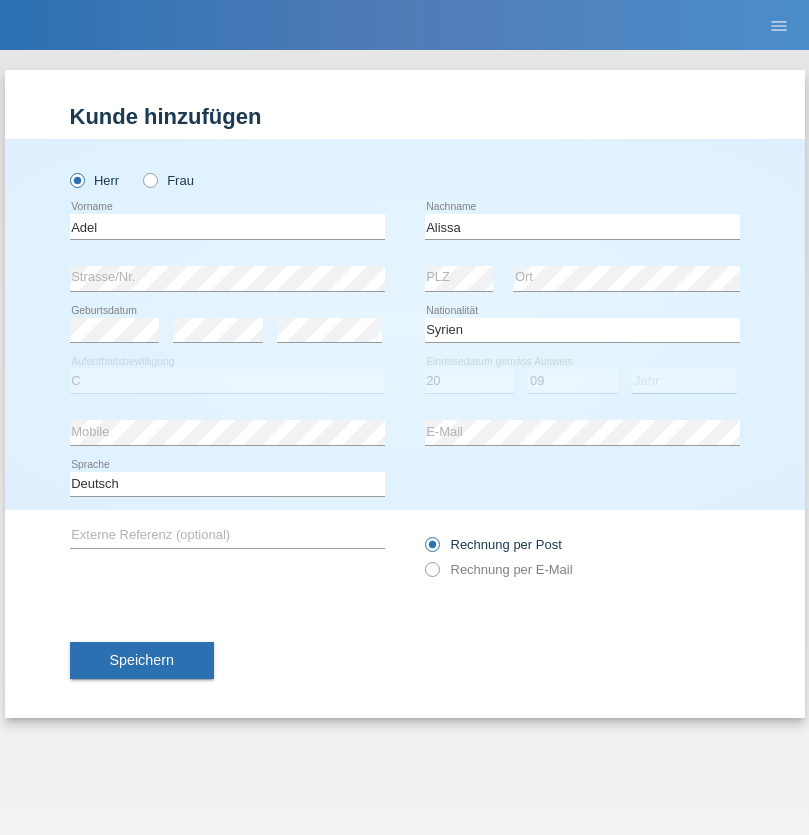 select on "2018" 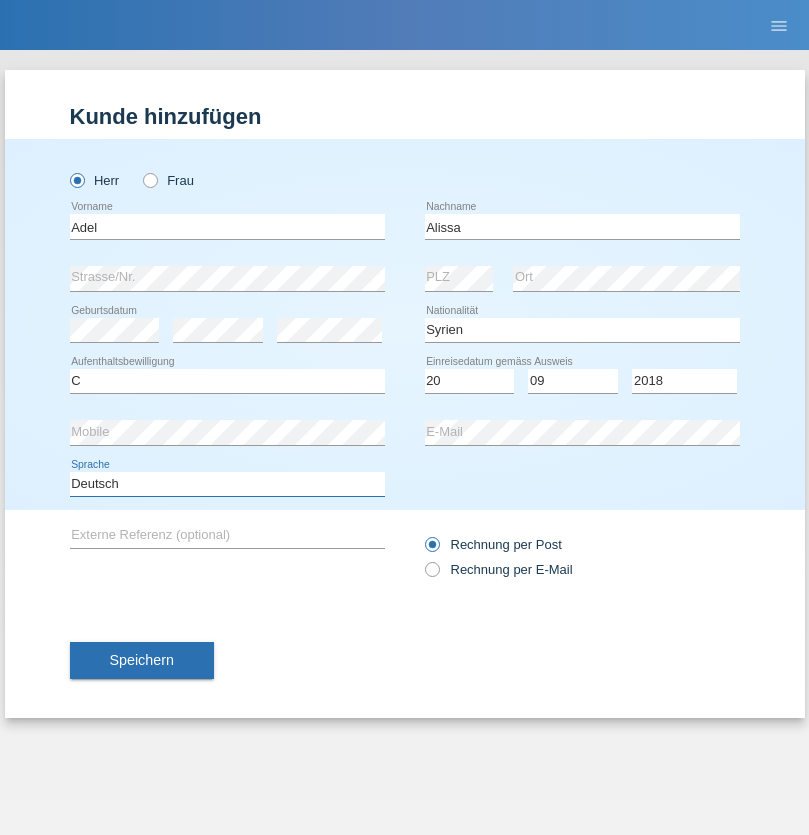 select on "en" 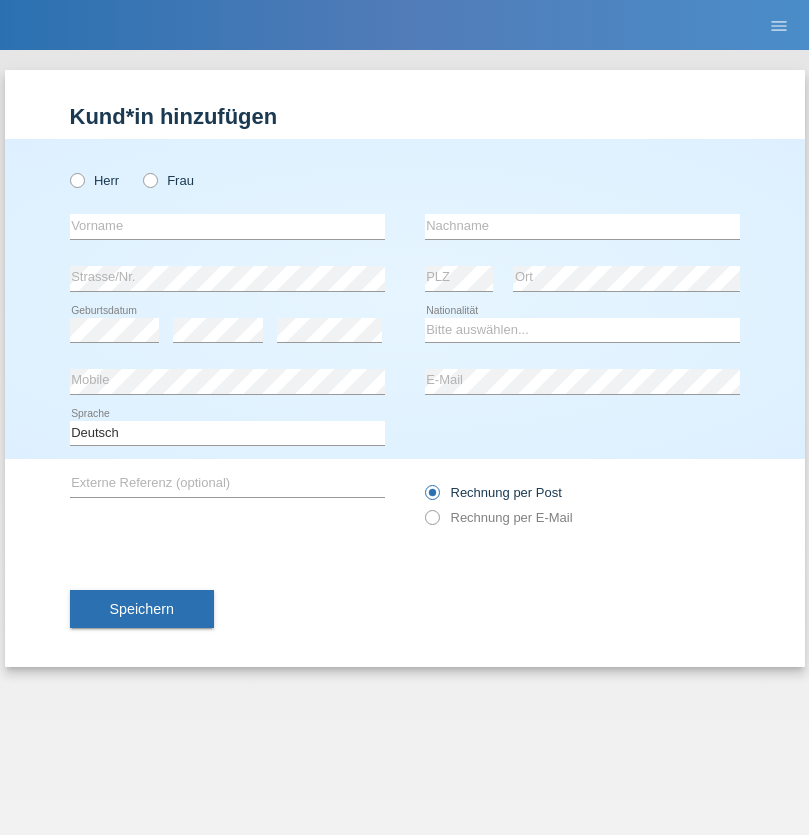 scroll, scrollTop: 0, scrollLeft: 0, axis: both 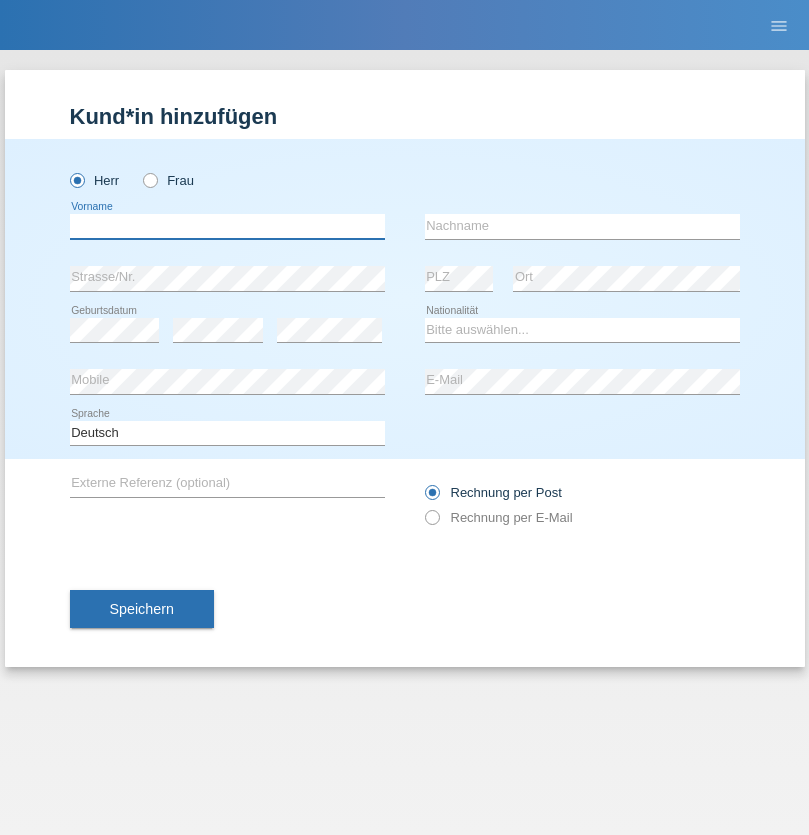 click at bounding box center [227, 226] 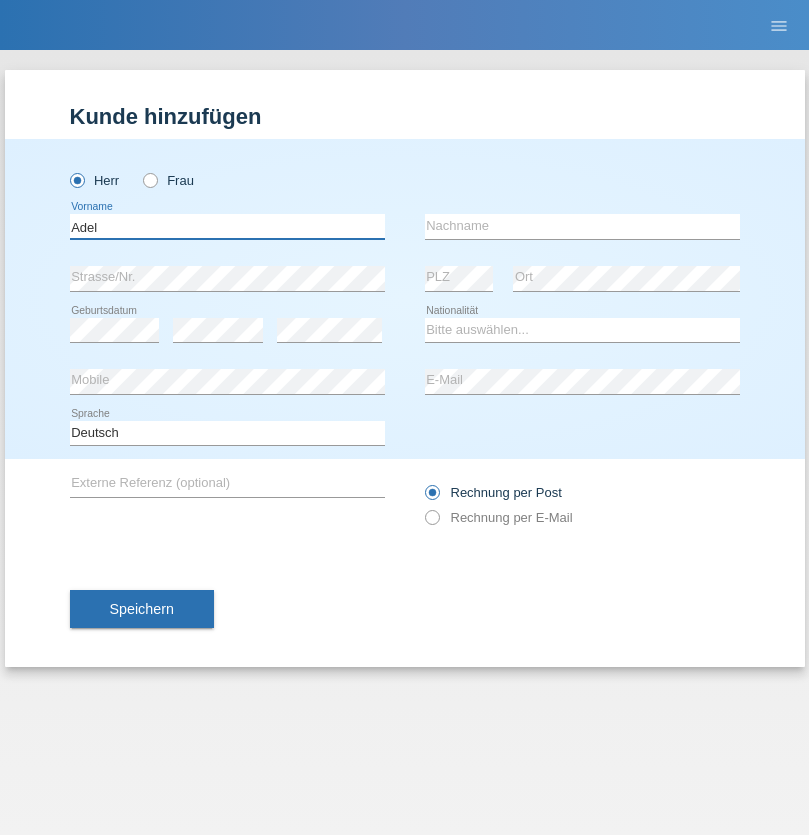 type on "Adel" 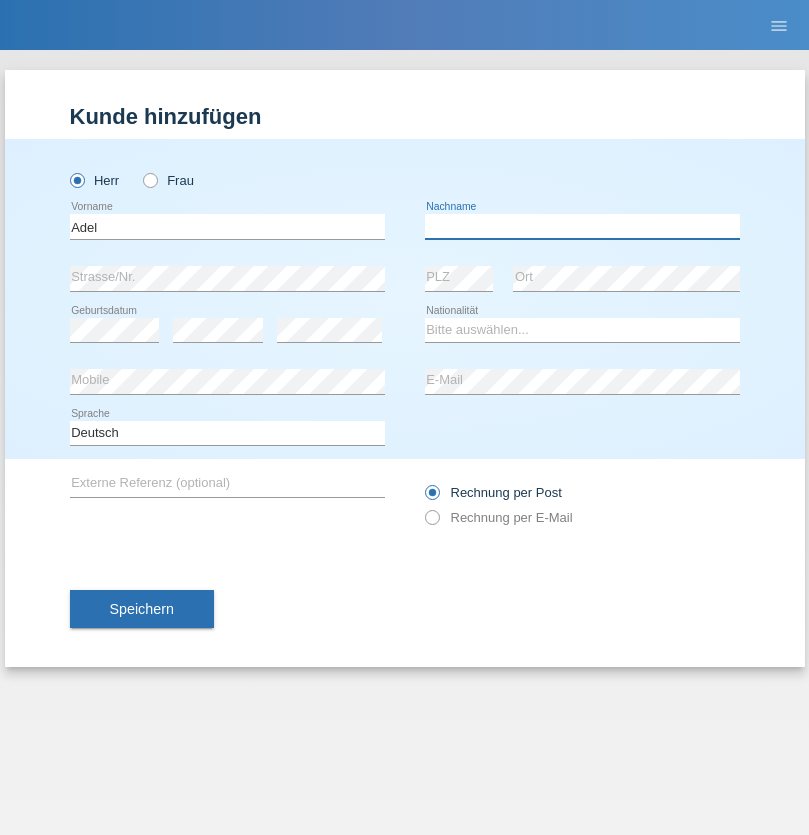 click at bounding box center (582, 226) 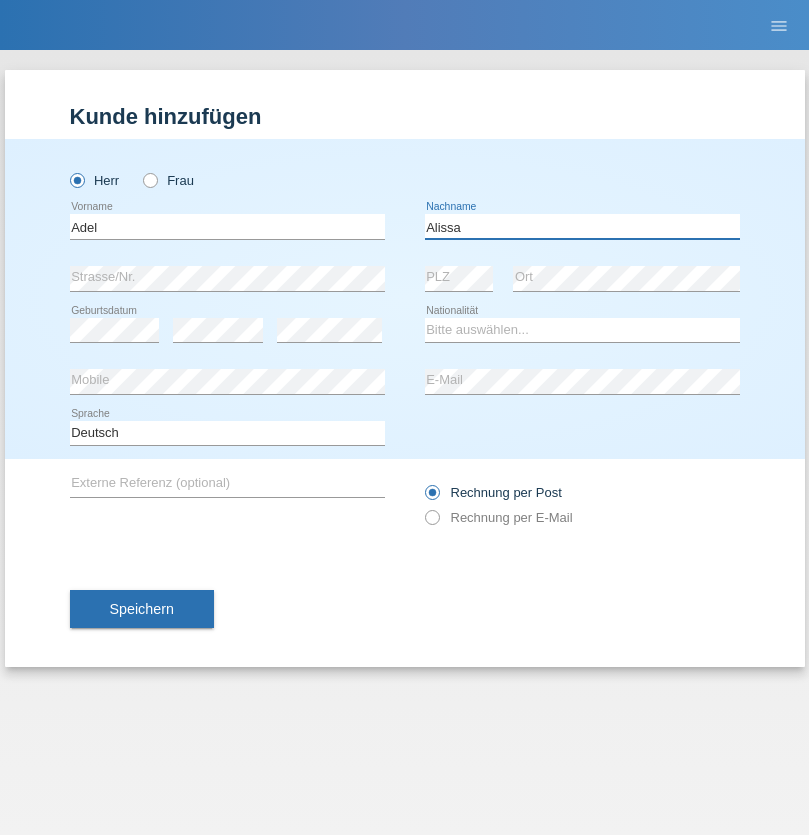 type on "Alissa" 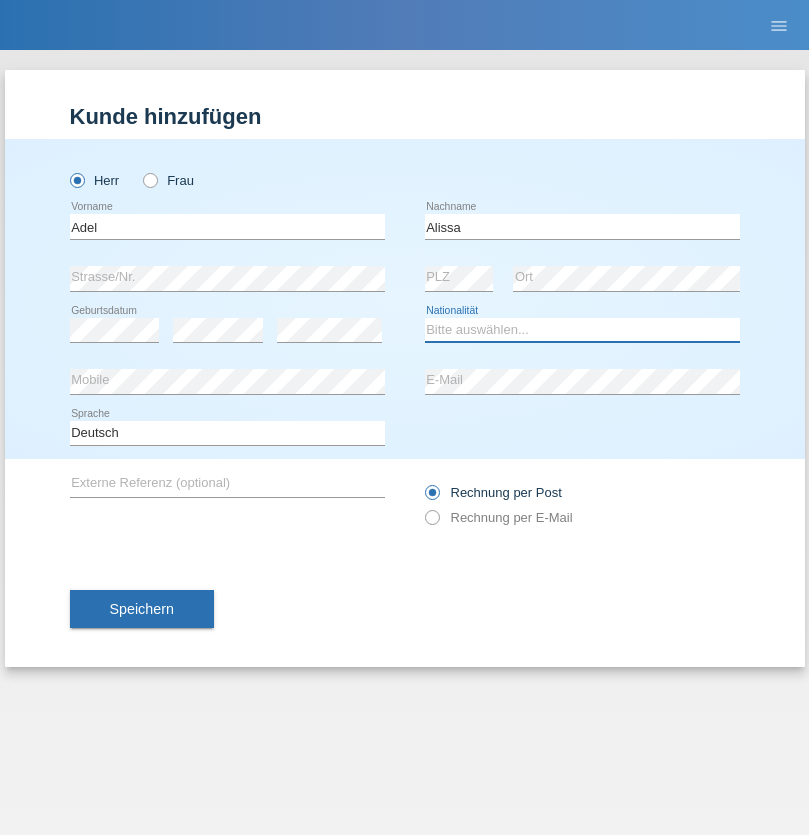 select on "SY" 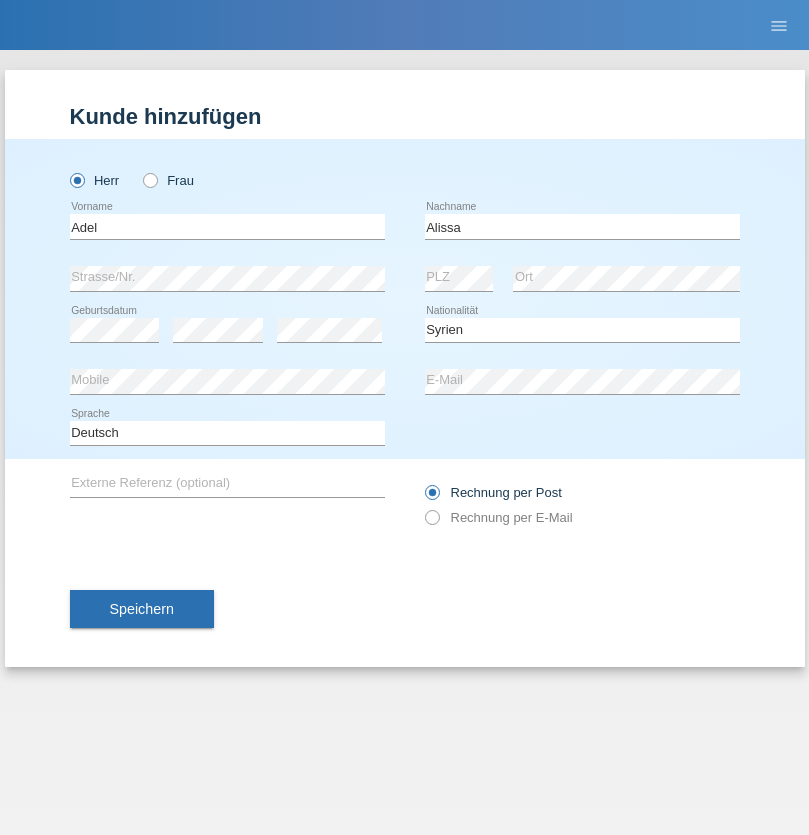 select on "C" 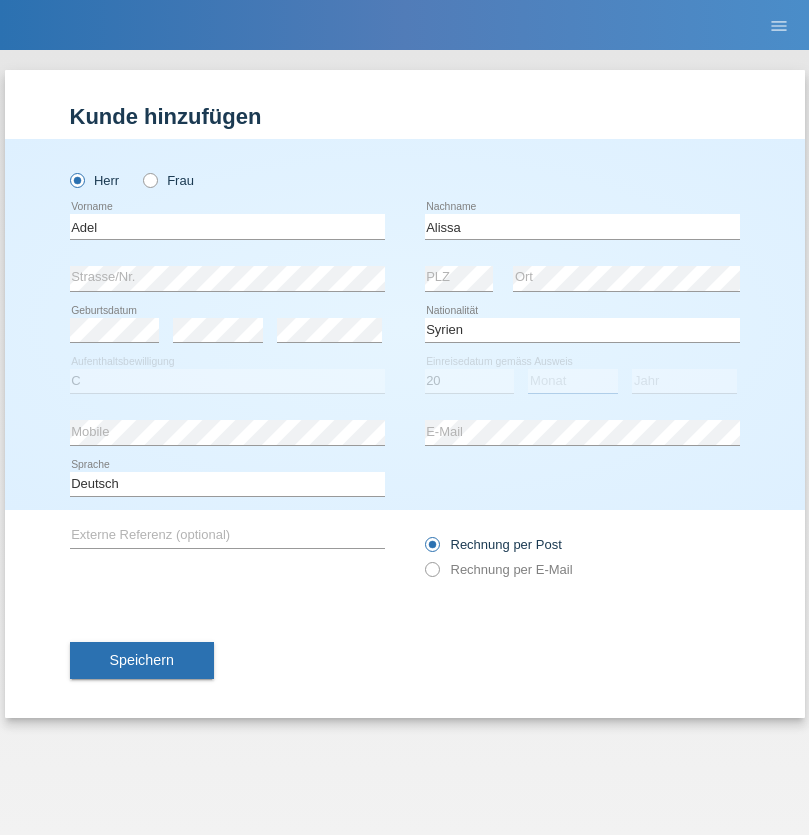 select on "09" 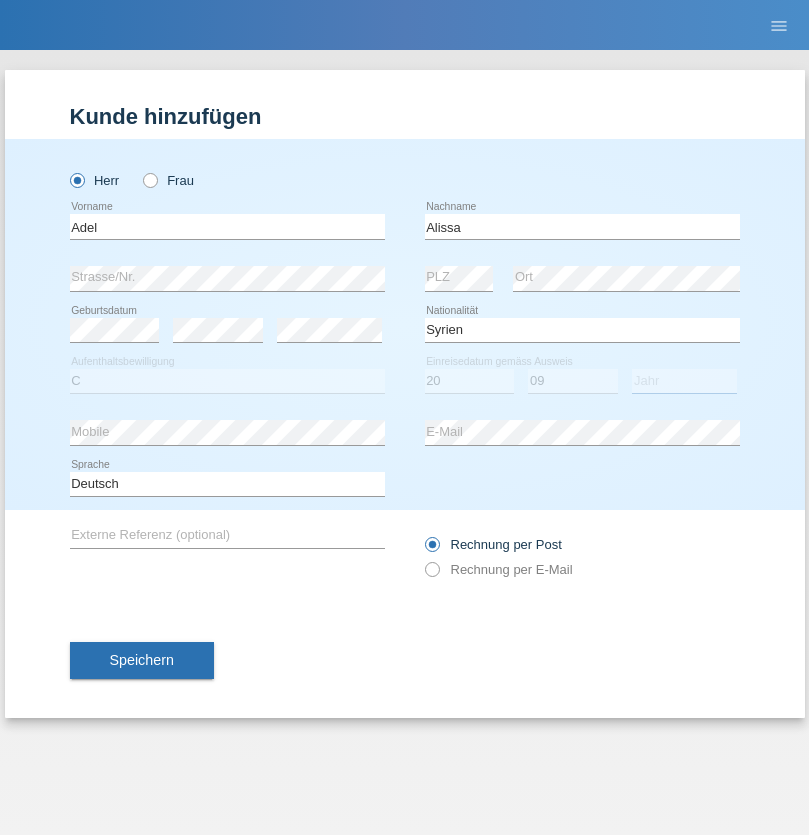 select on "2018" 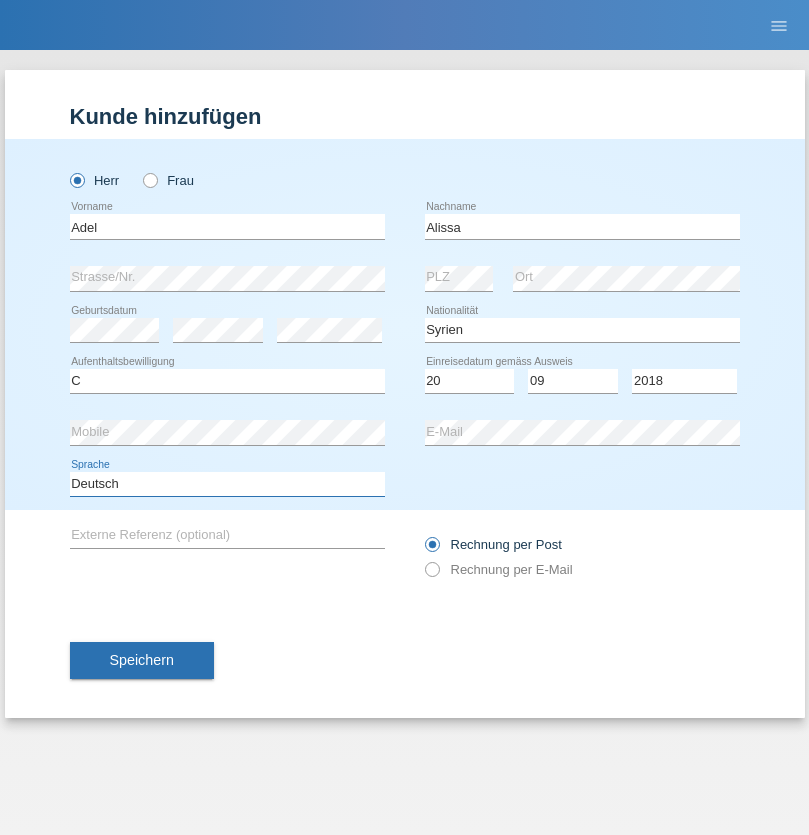 select on "en" 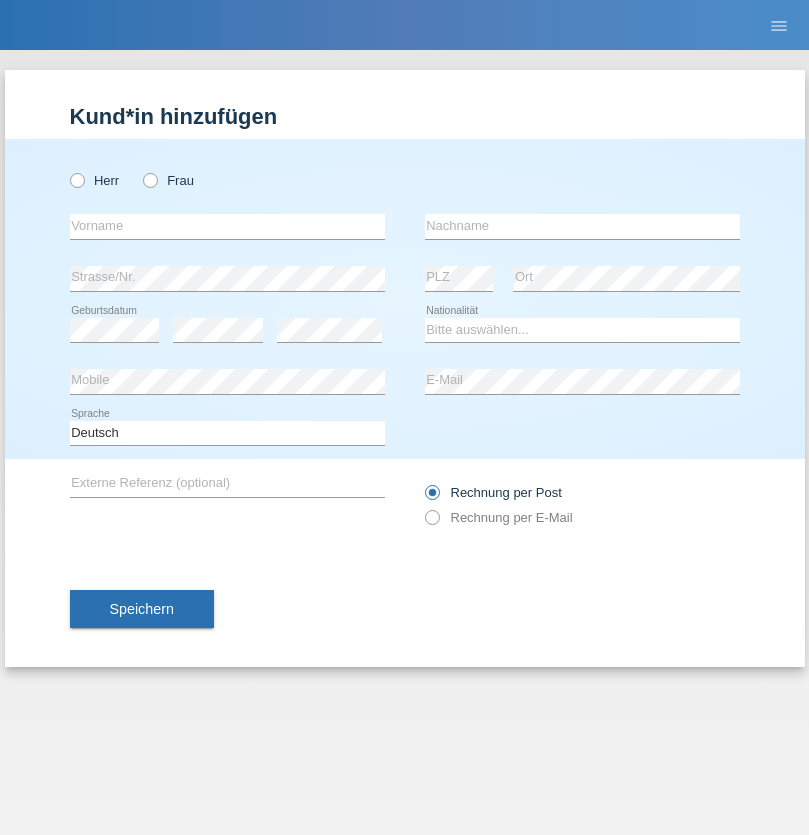 scroll, scrollTop: 0, scrollLeft: 0, axis: both 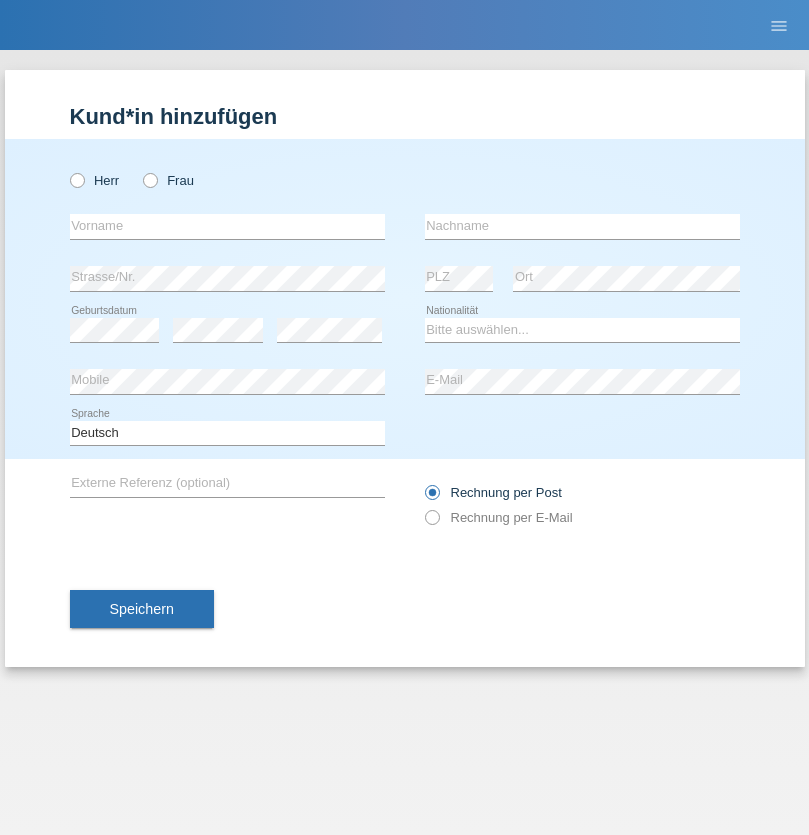 radio on "true" 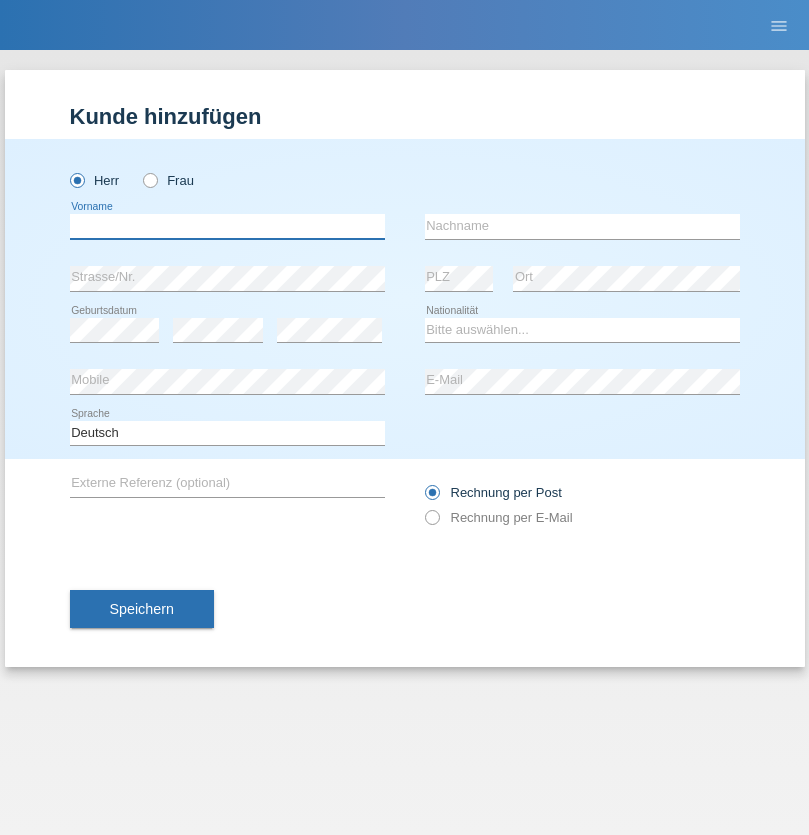 click at bounding box center (227, 226) 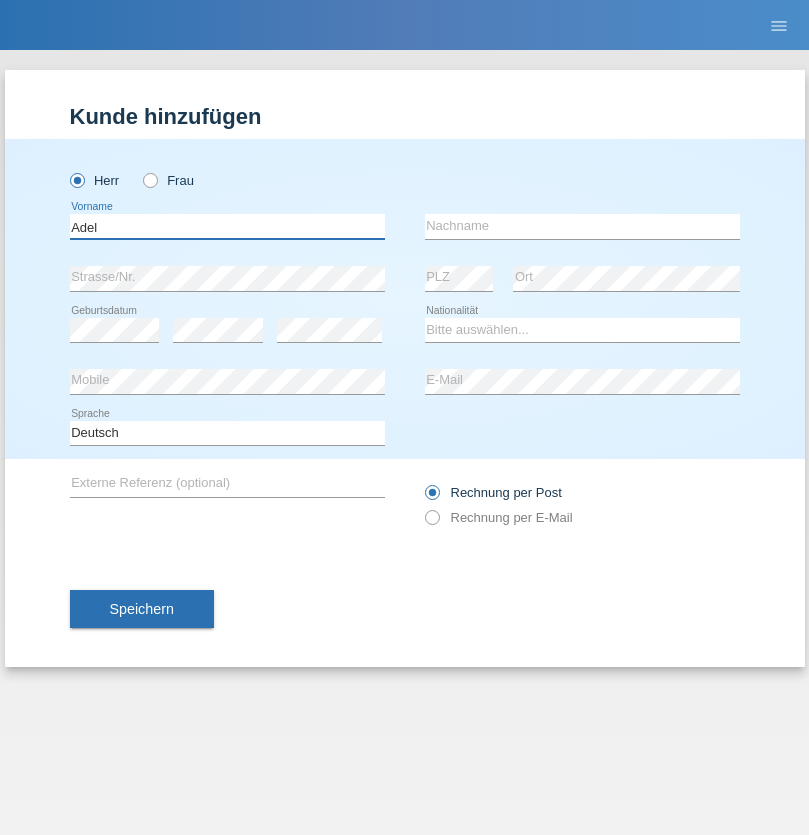 type on "Adel" 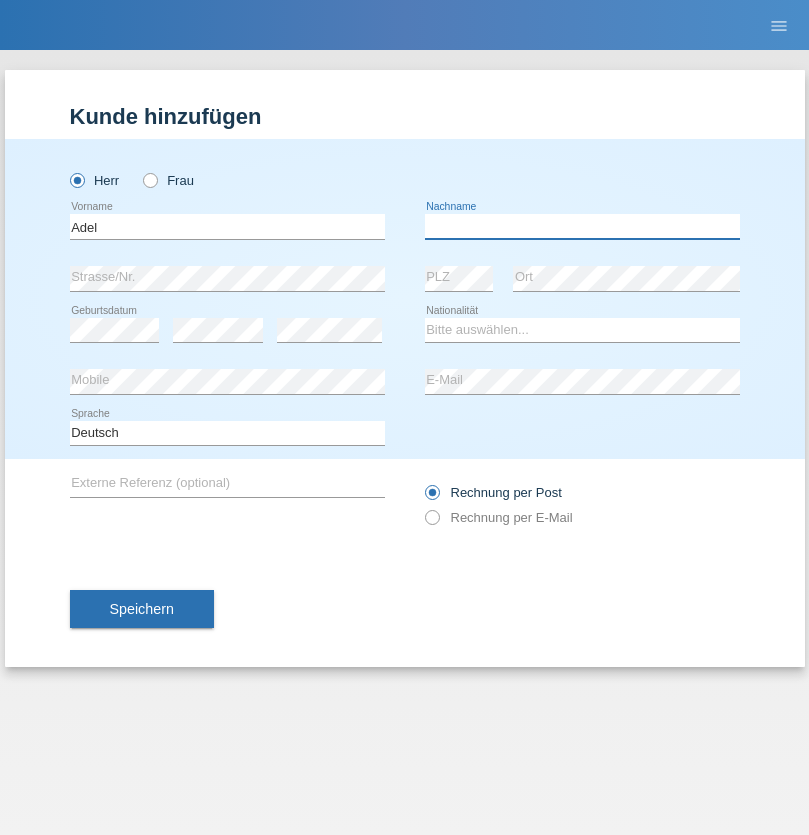 click at bounding box center (582, 226) 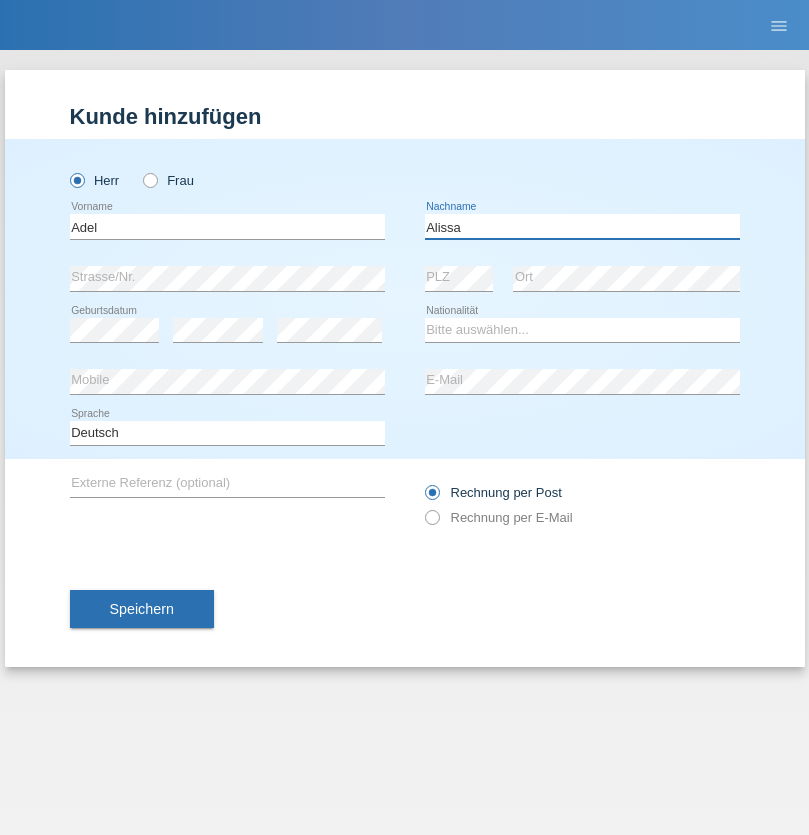 type on "Alissa" 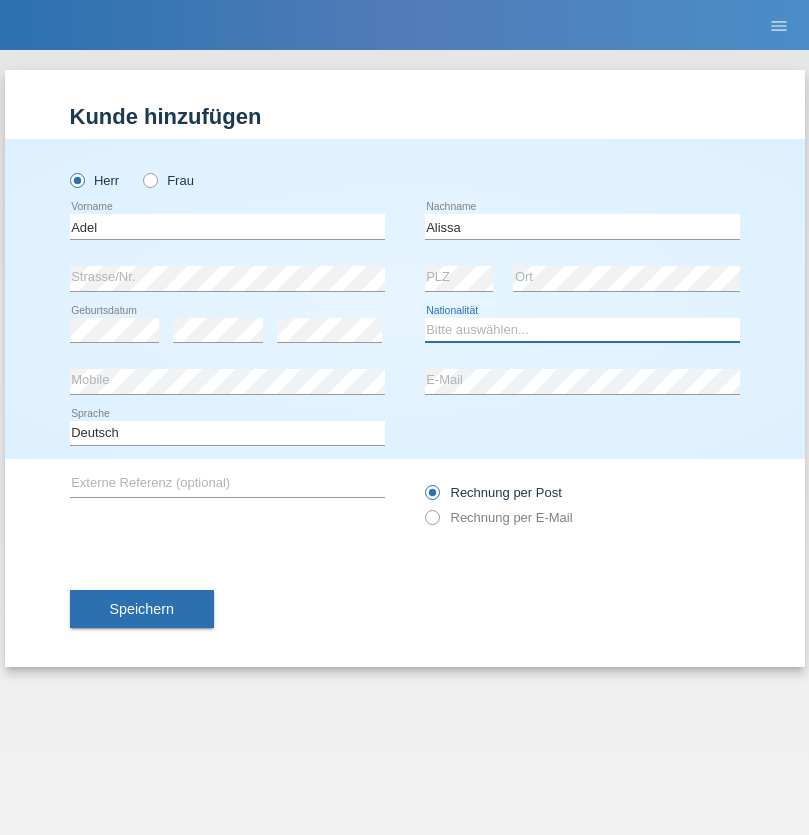 select on "SY" 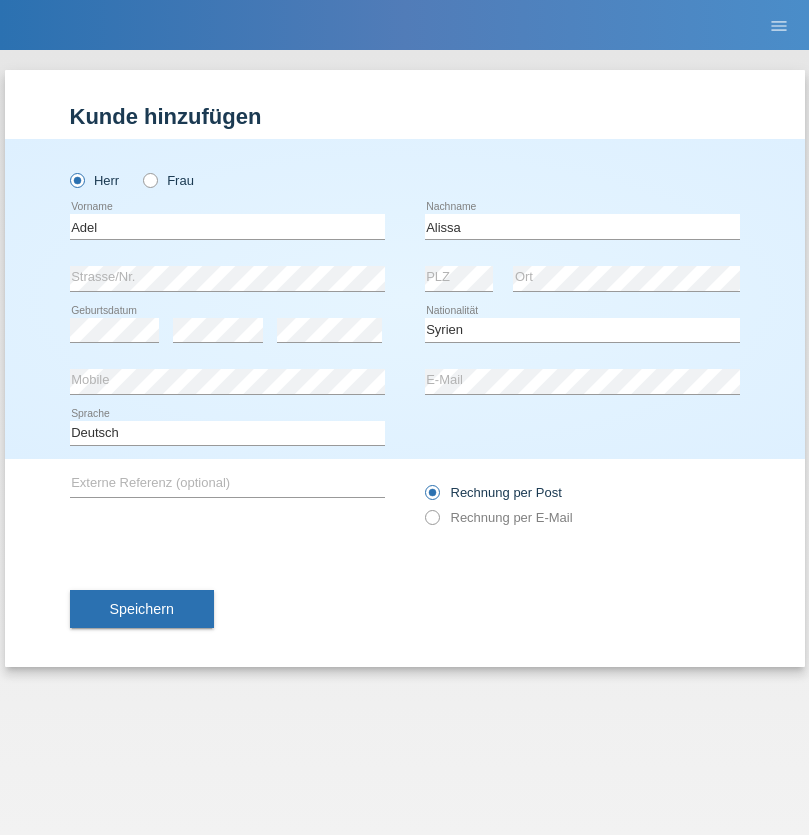 select on "C" 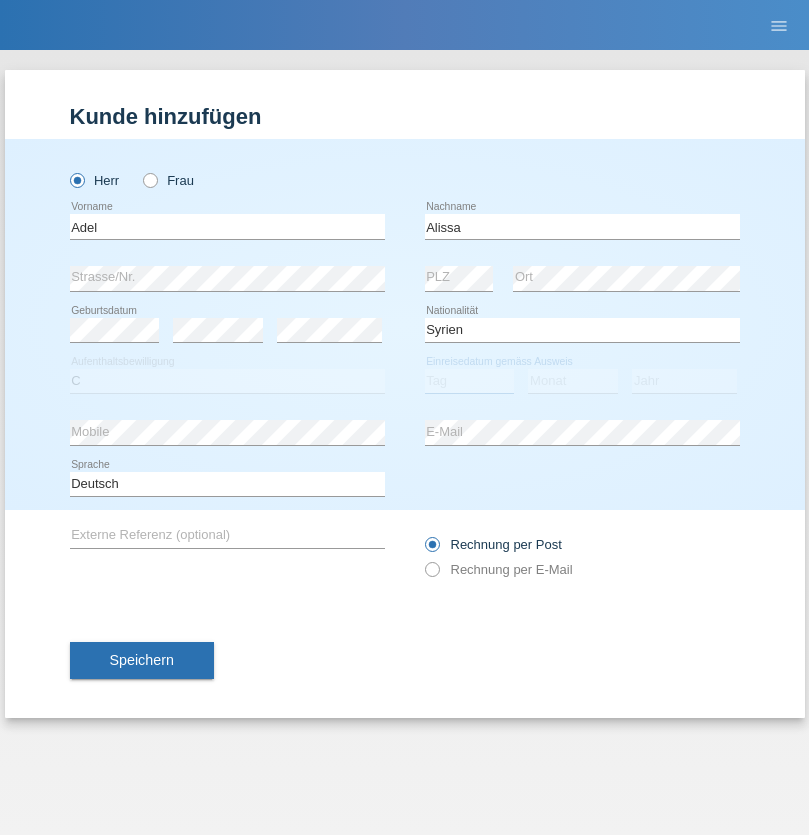 select on "20" 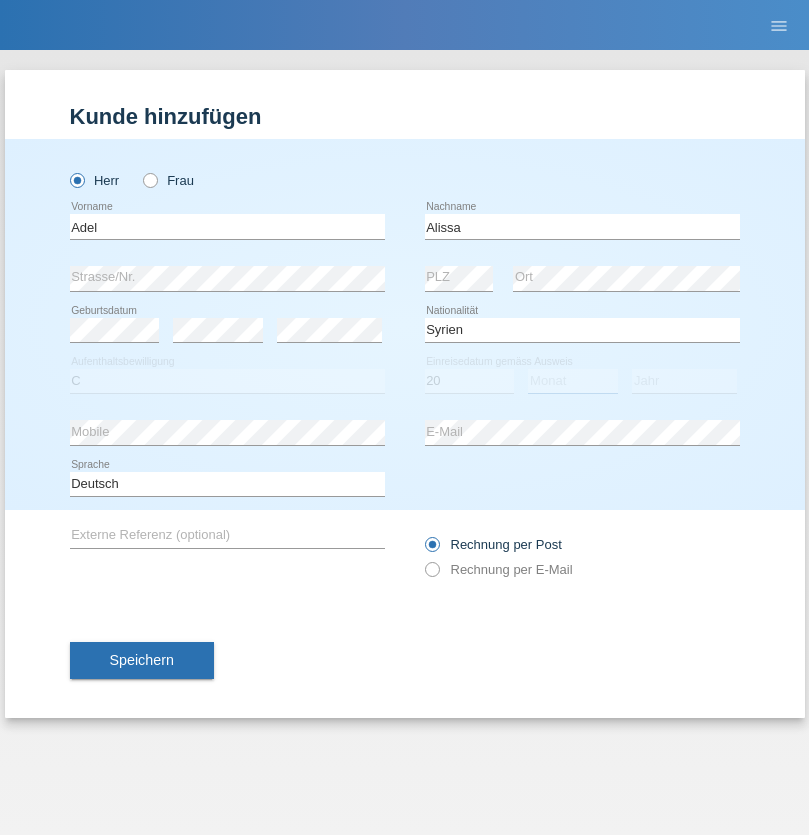 select on "09" 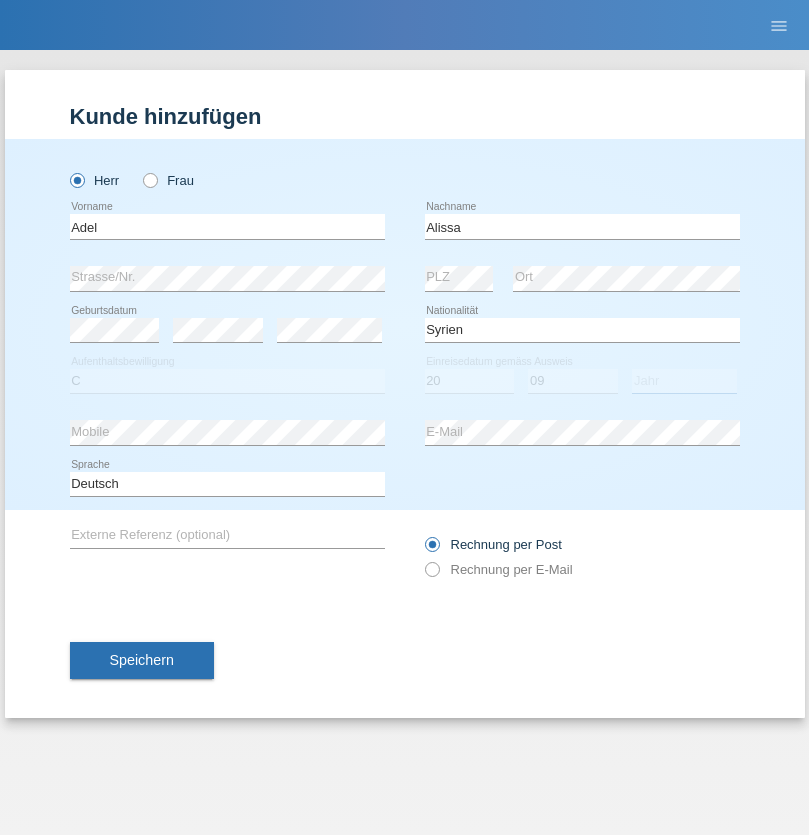 select on "2018" 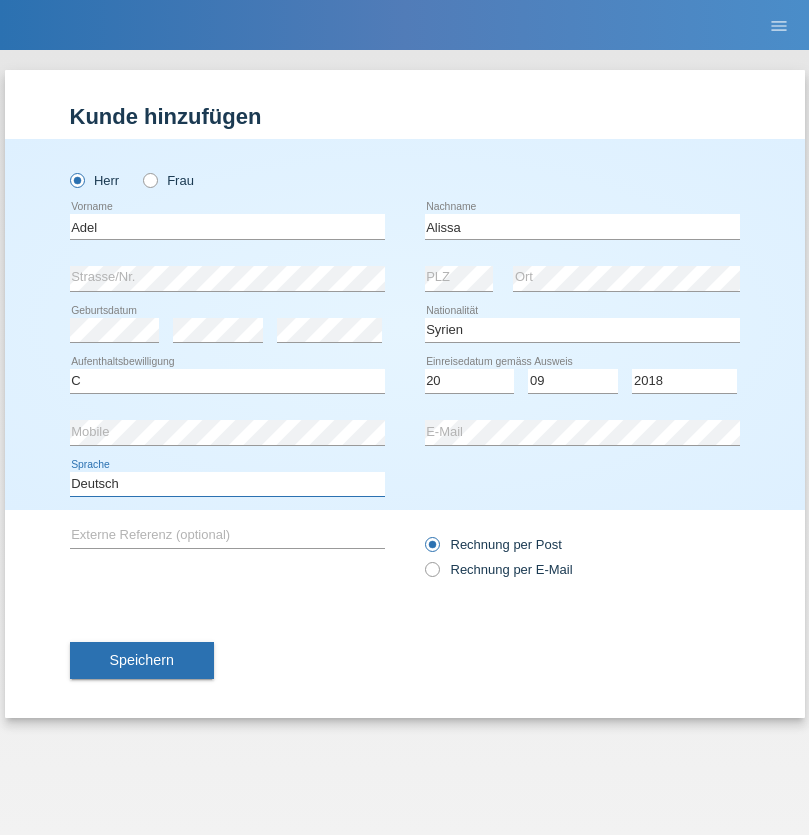 select on "en" 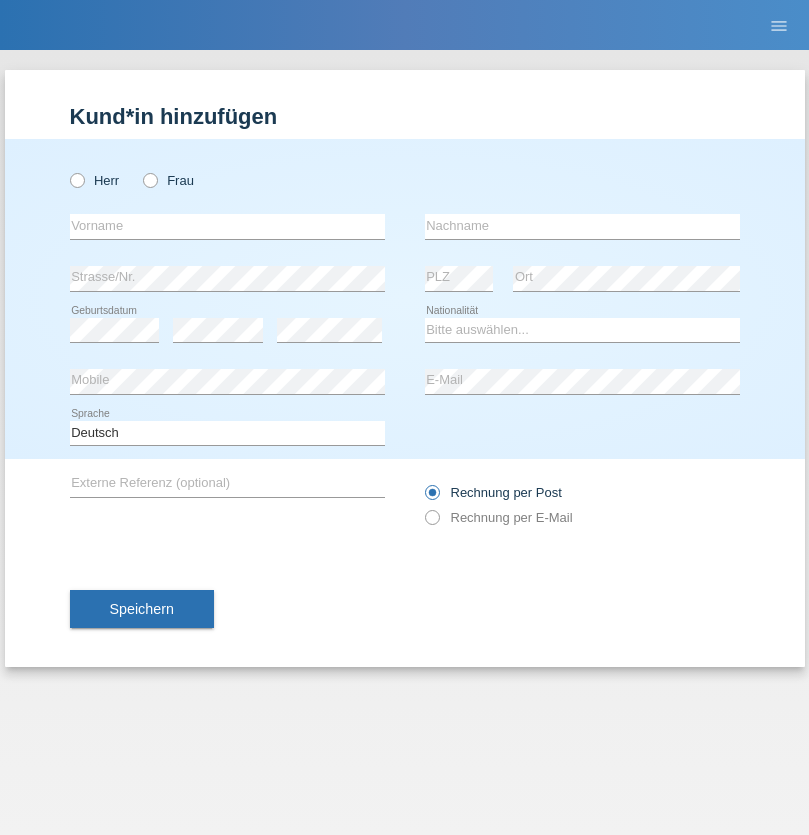 scroll, scrollTop: 0, scrollLeft: 0, axis: both 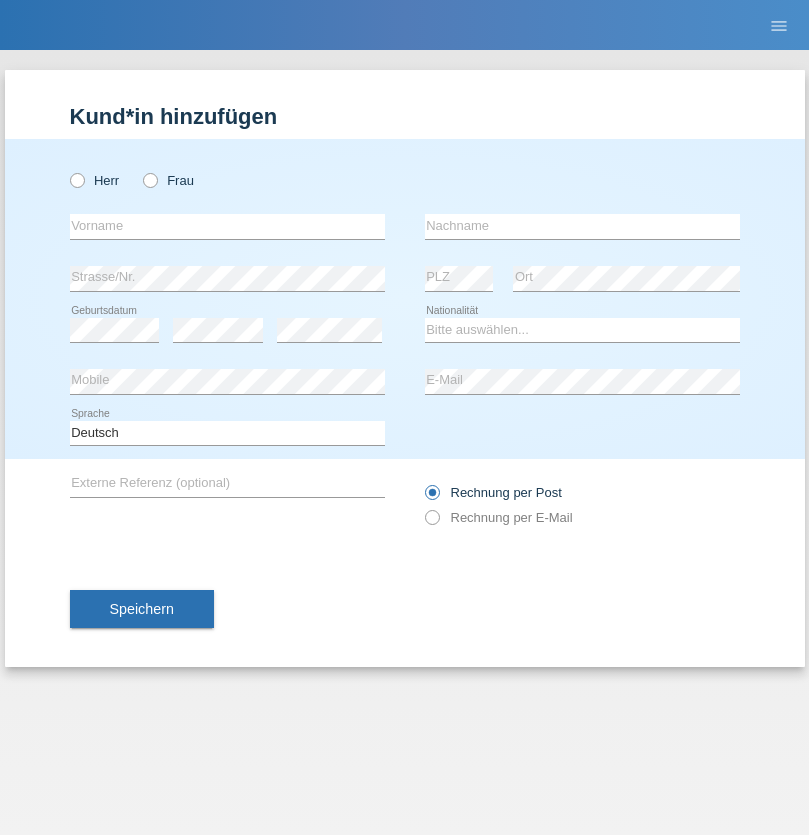 radio on "true" 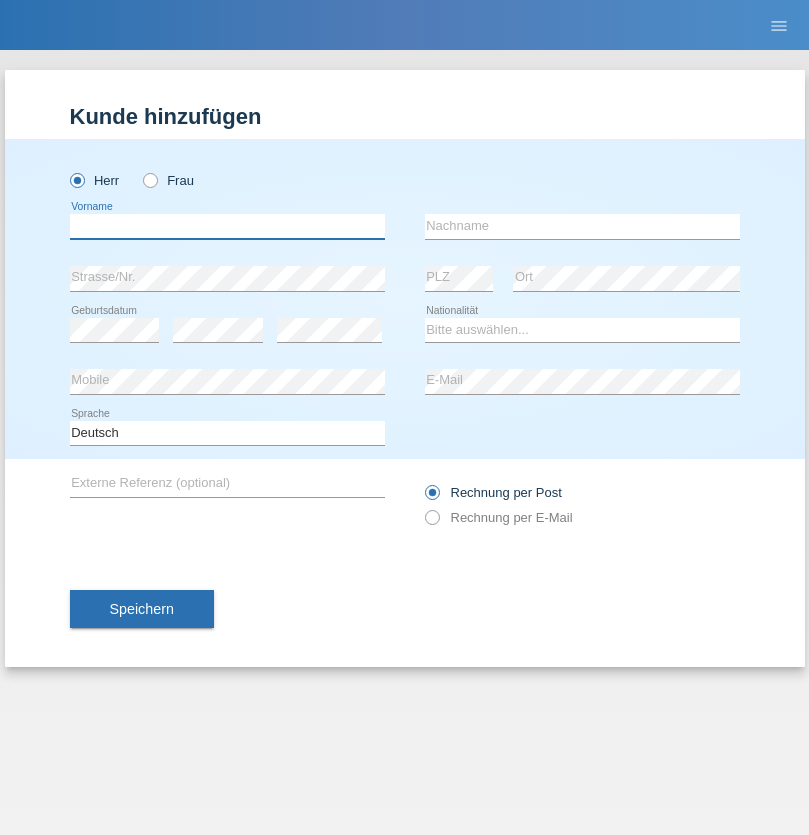 click at bounding box center [227, 226] 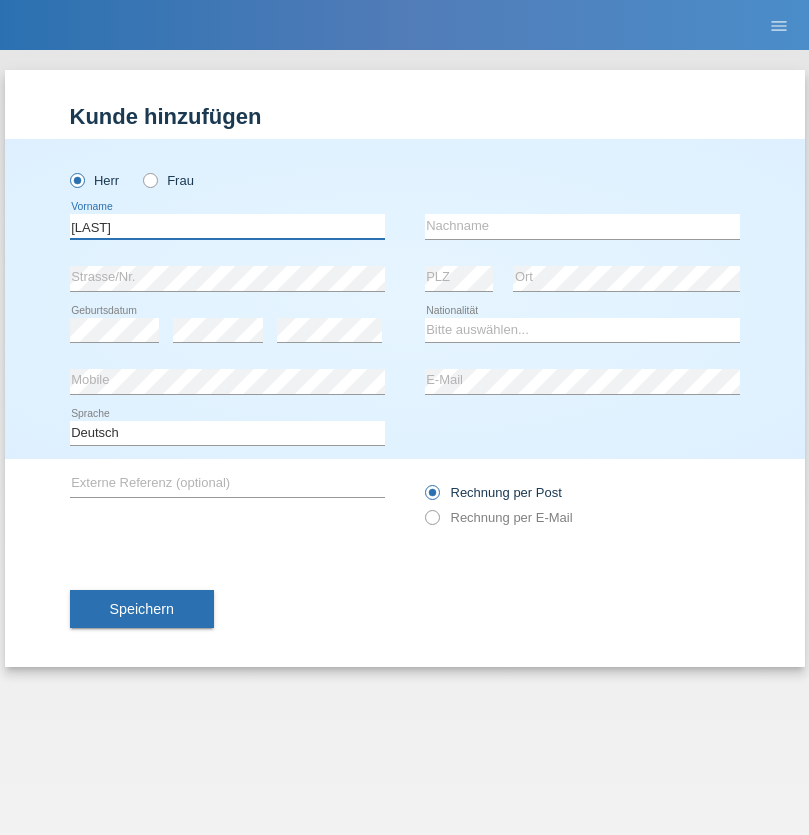type on "[LAST]" 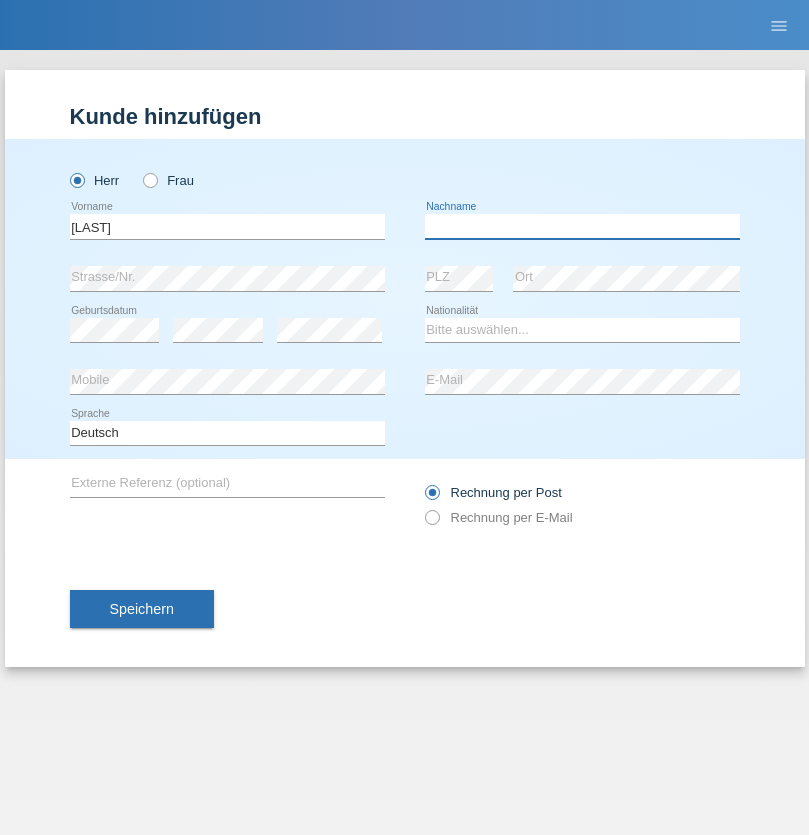 click at bounding box center (582, 226) 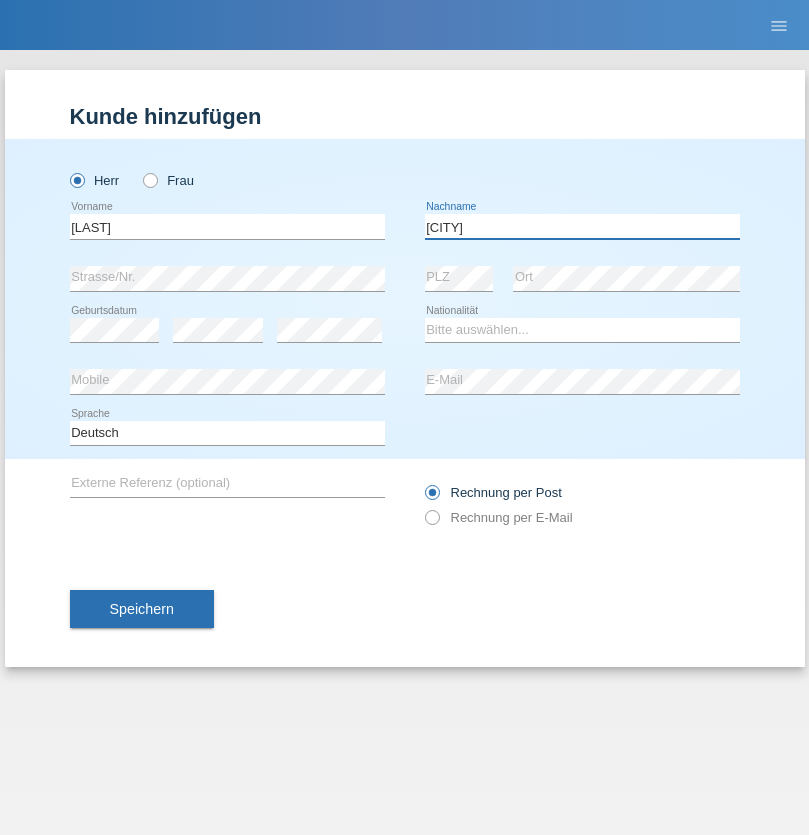 type on "[CITY]" 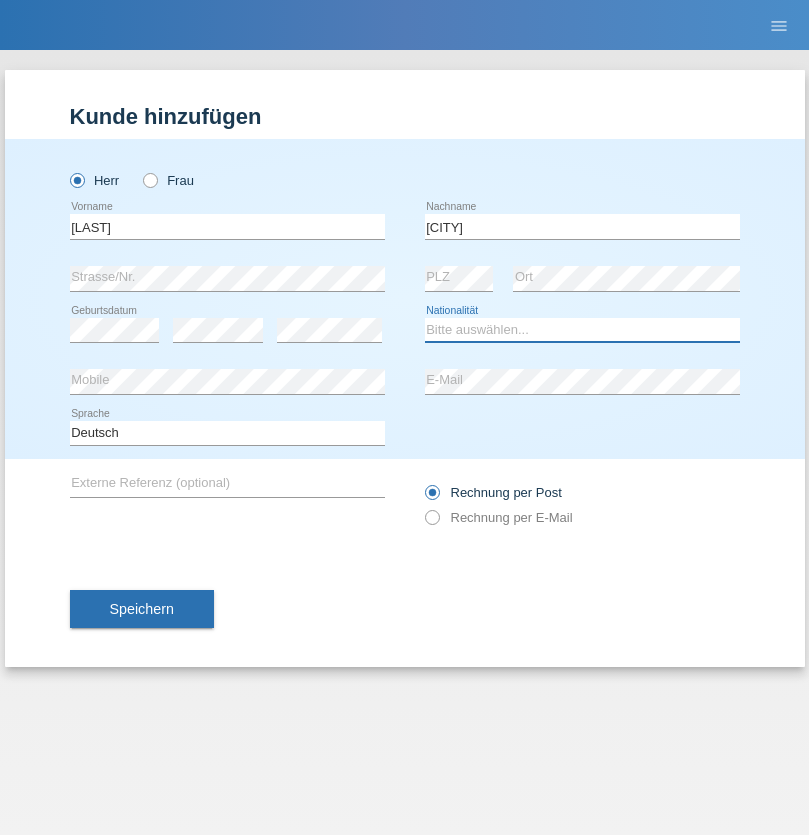 select on "CH" 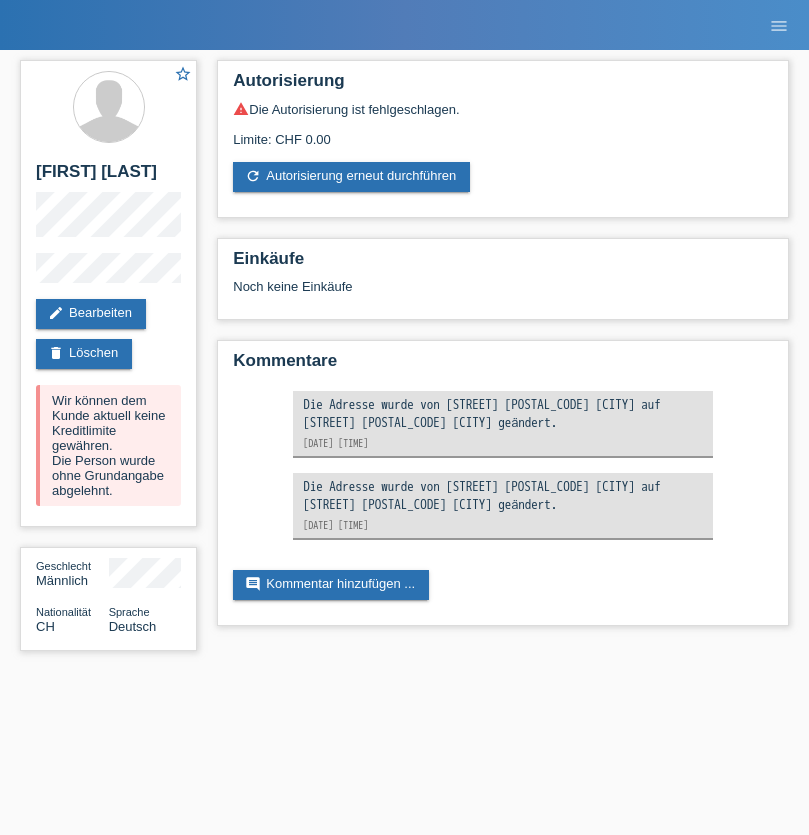 scroll, scrollTop: 0, scrollLeft: 0, axis: both 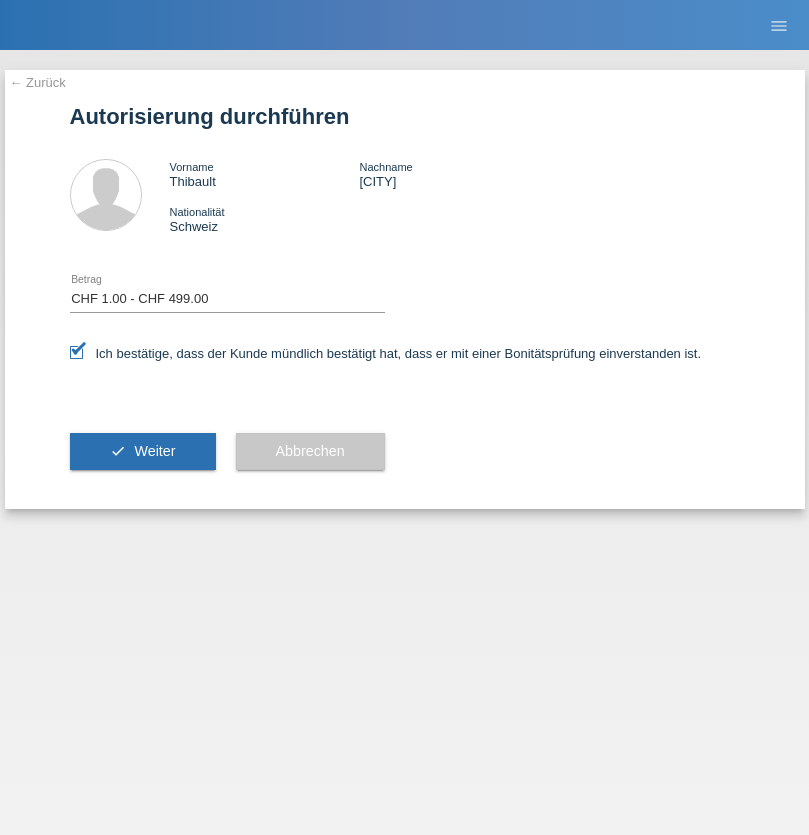 select on "1" 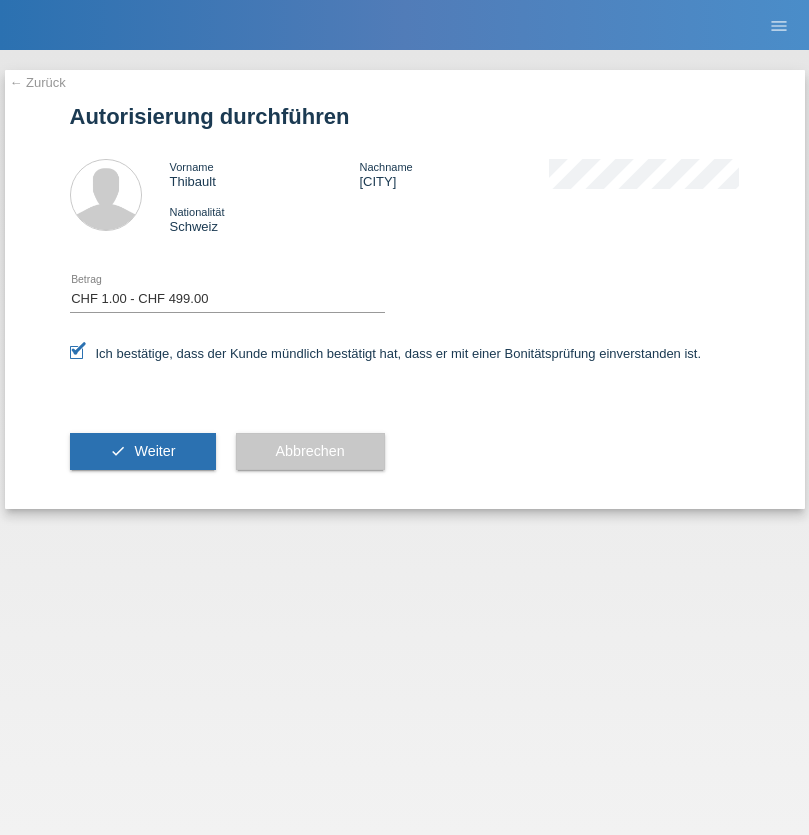 scroll, scrollTop: 0, scrollLeft: 0, axis: both 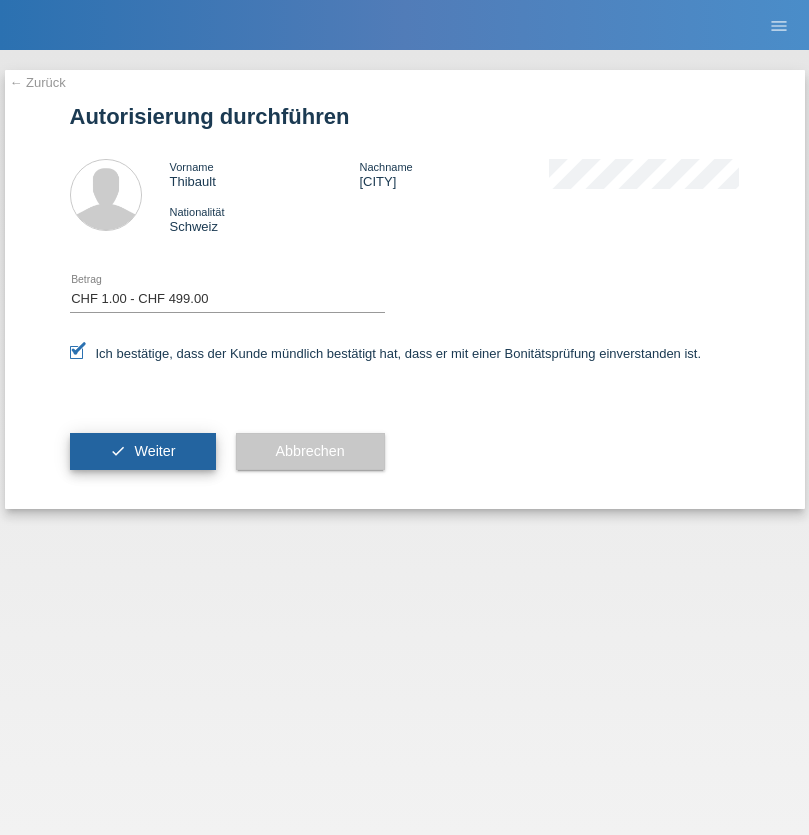 click on "Weiter" at bounding box center (154, 451) 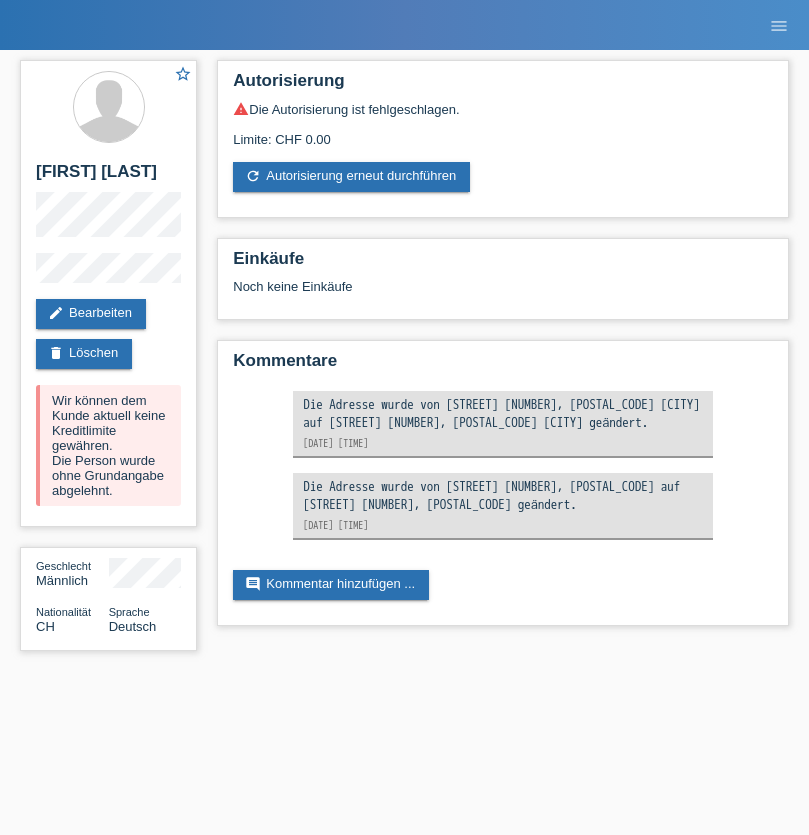 scroll, scrollTop: 0, scrollLeft: 0, axis: both 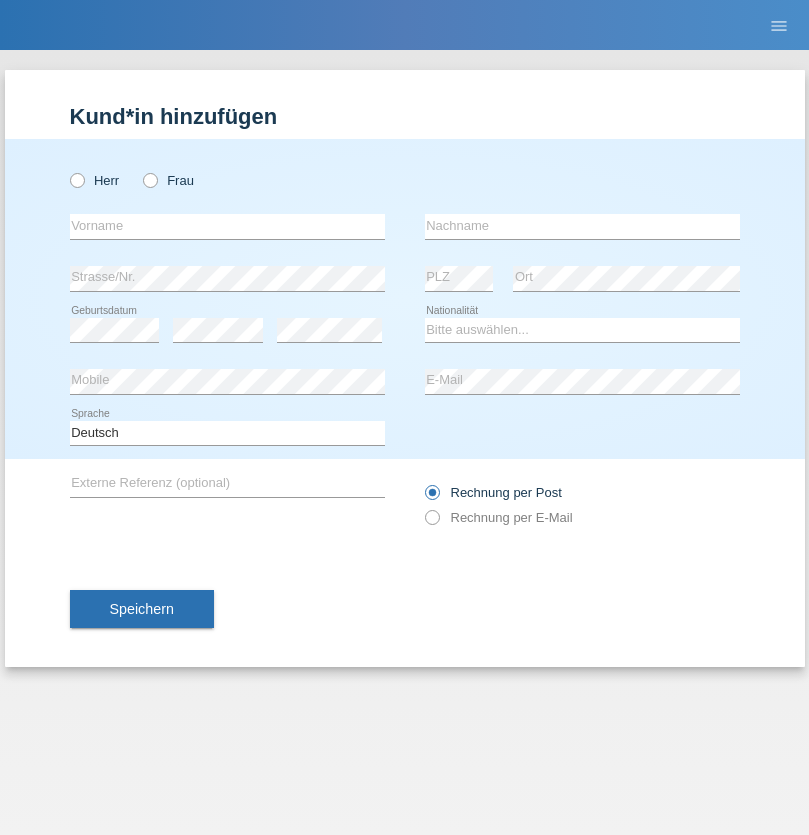 radio on "true" 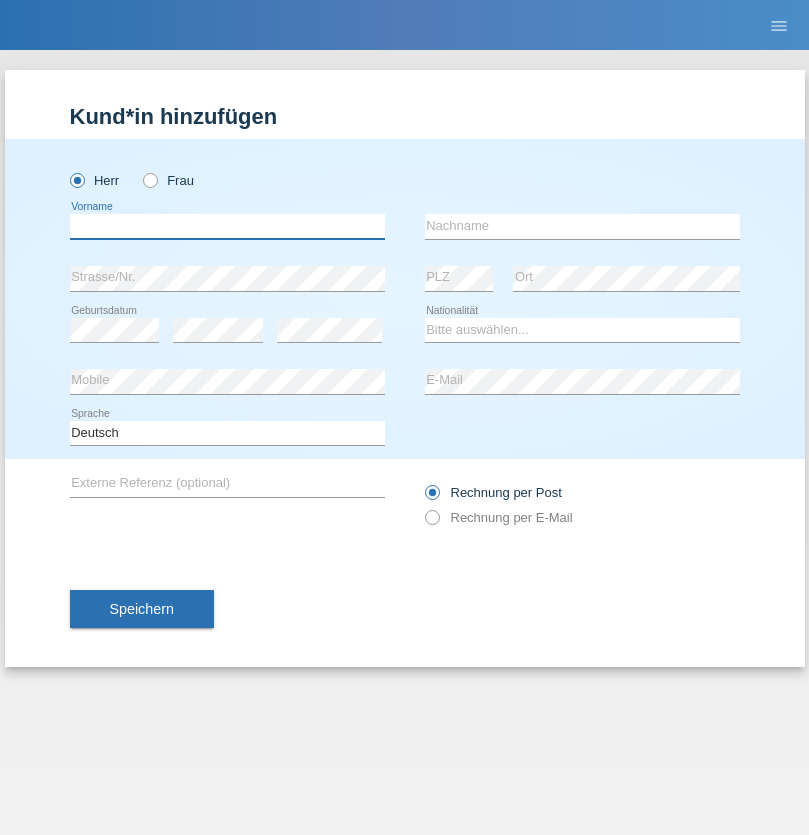 click at bounding box center [227, 226] 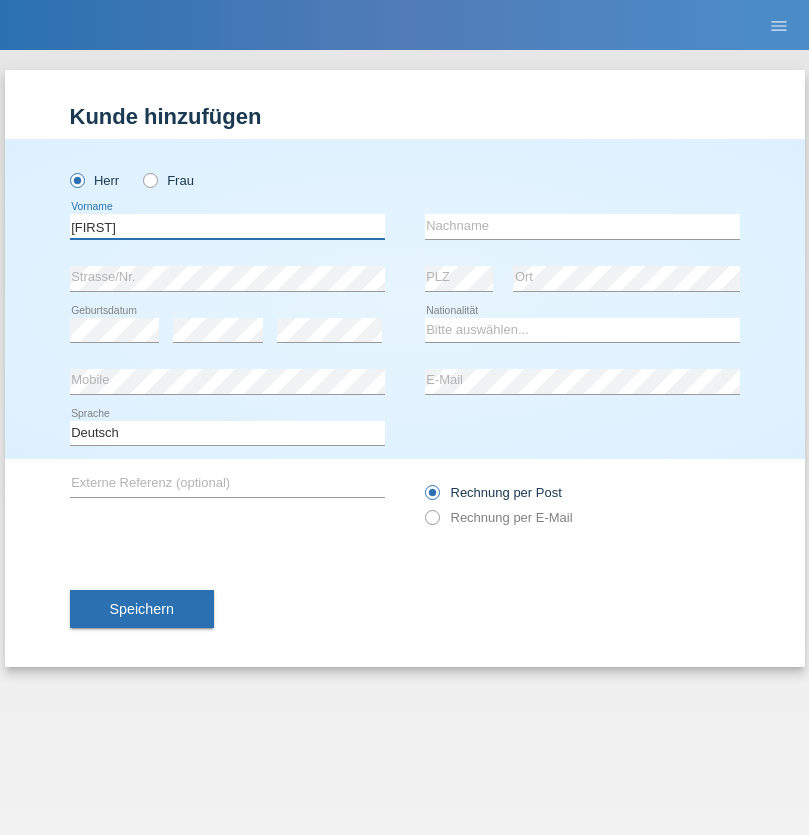type on "Vincenzo" 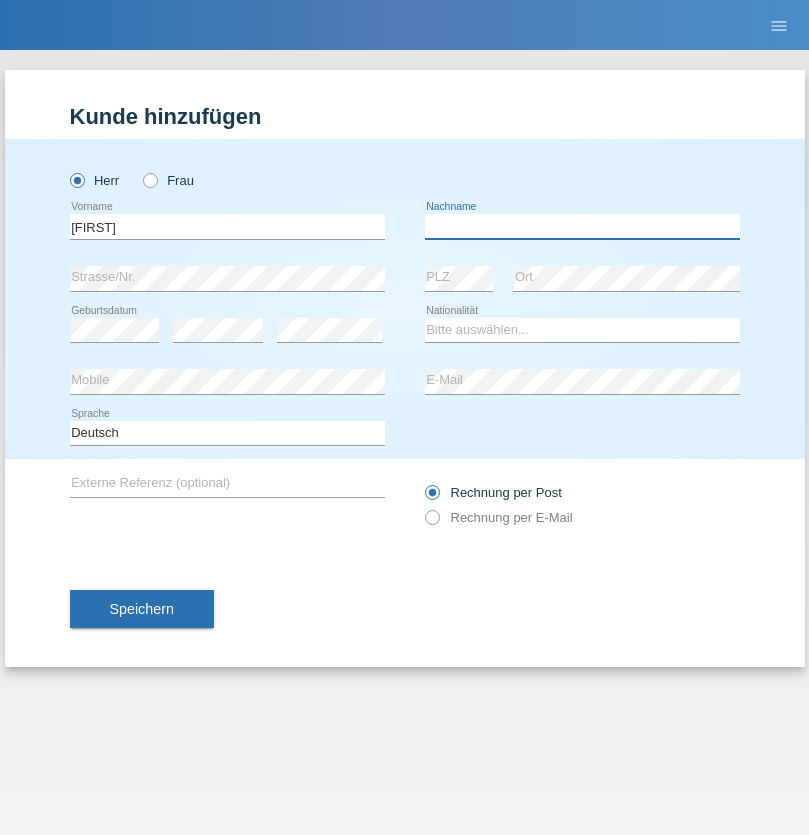 click at bounding box center [582, 226] 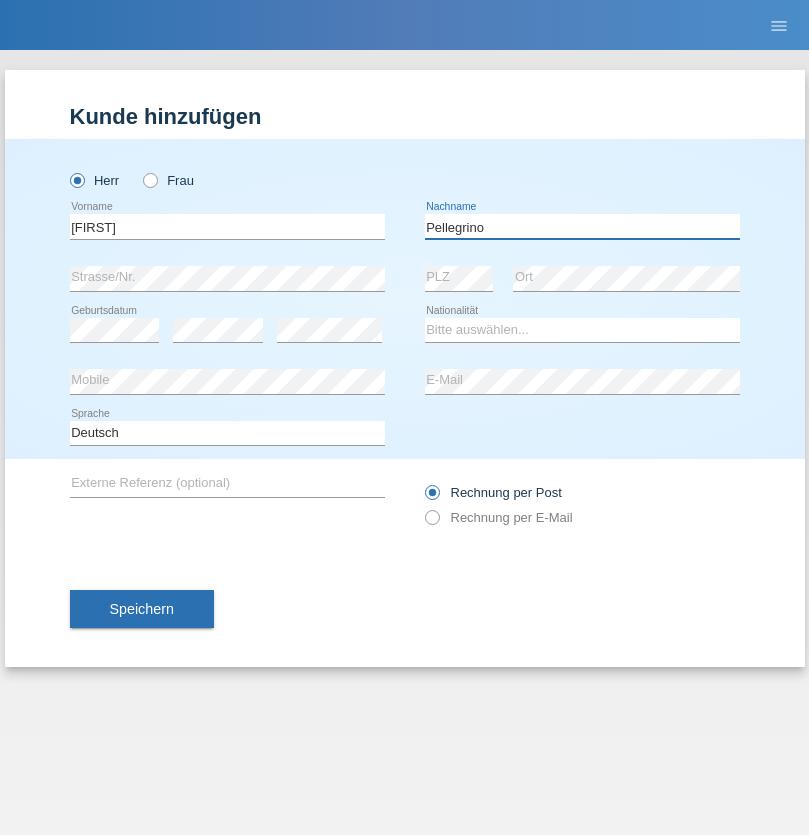 type on "Pellegrino" 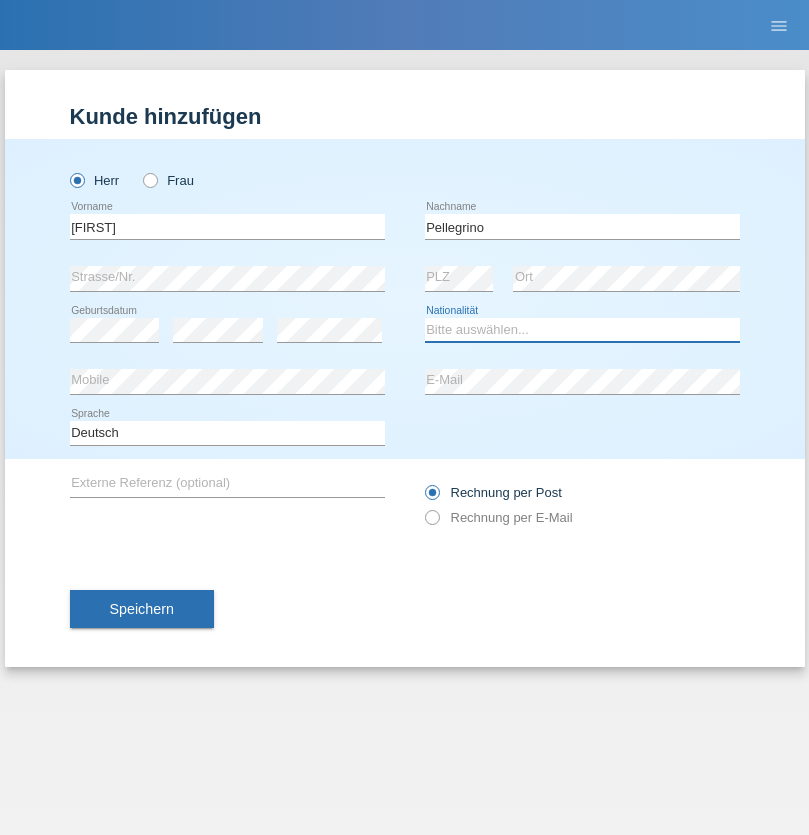 select on "IT" 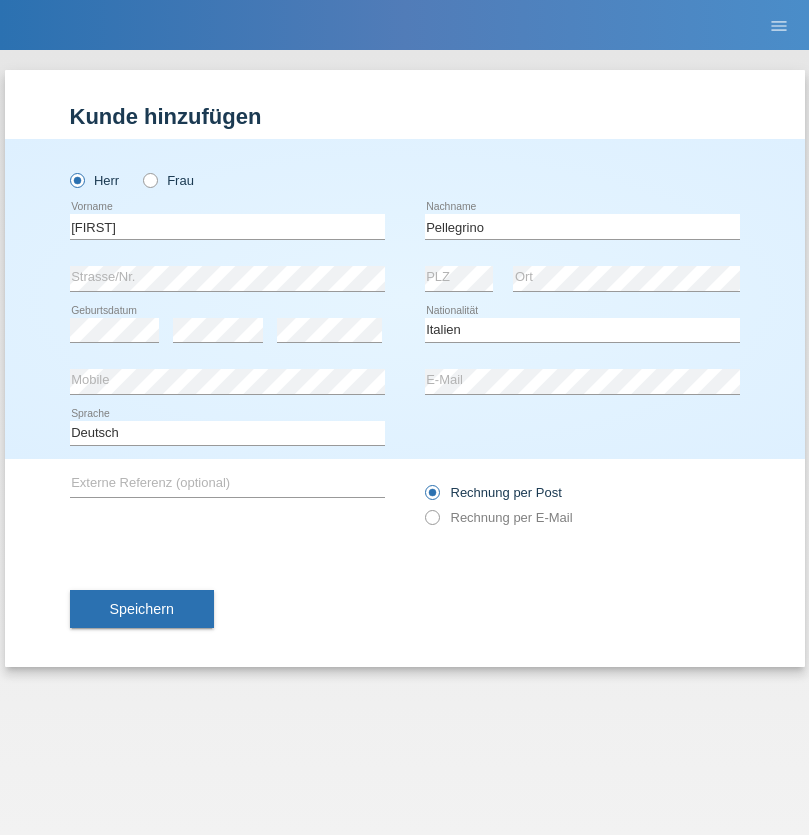select on "C" 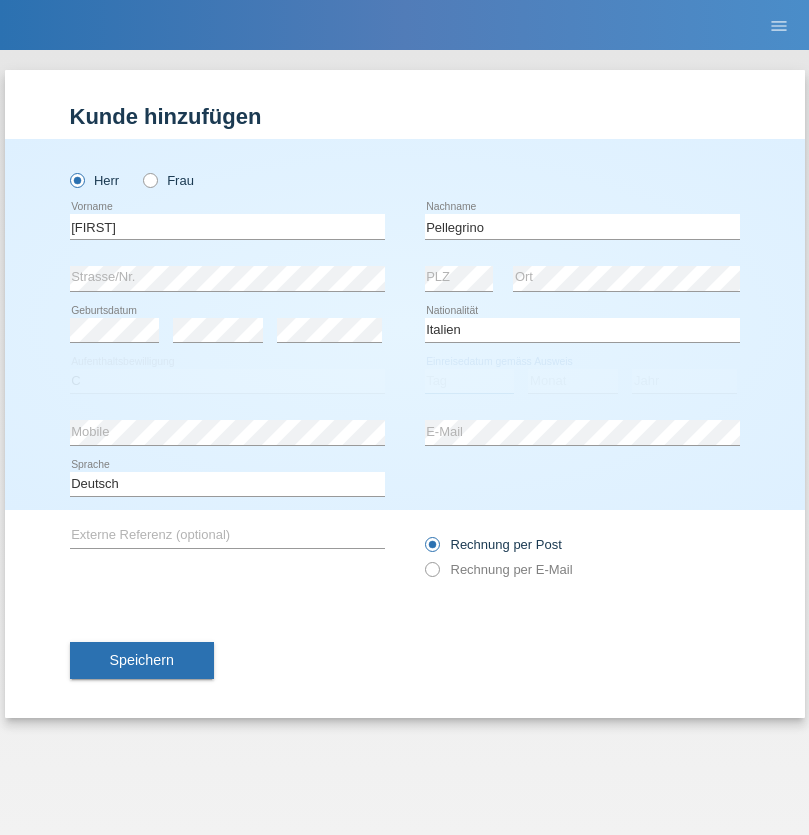 select on "07" 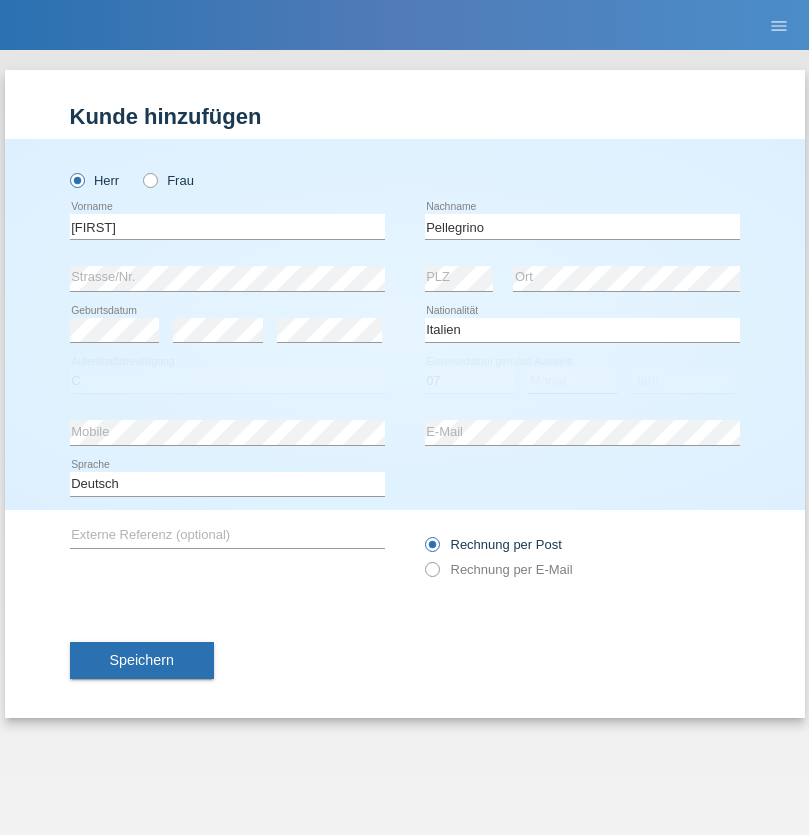 select on "07" 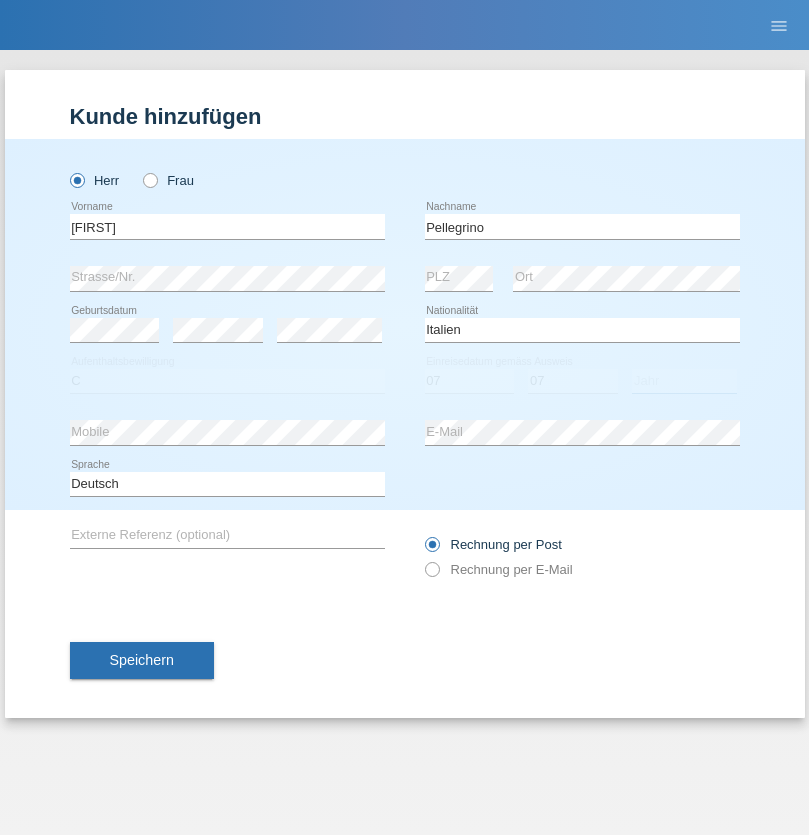 select on "2021" 